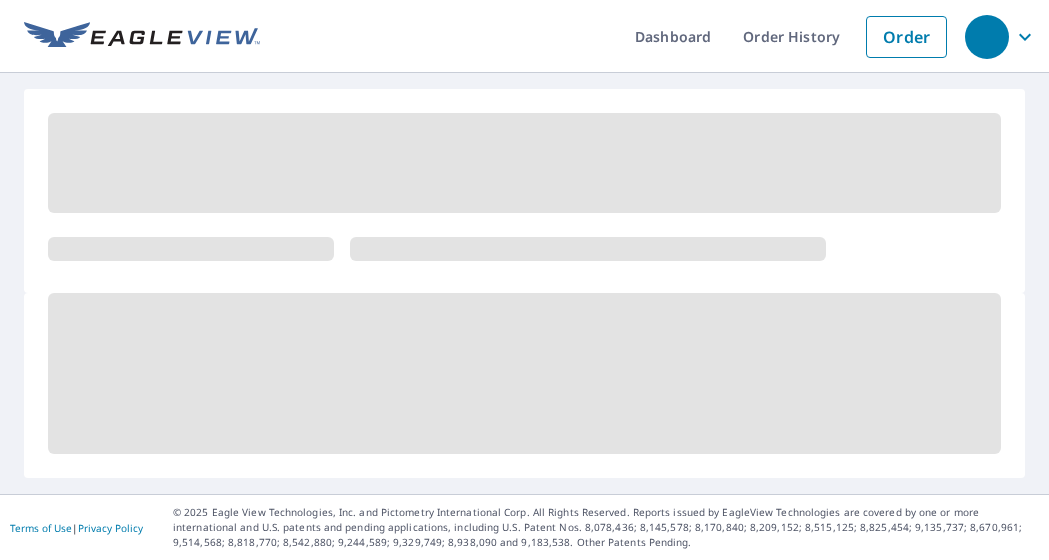 scroll, scrollTop: 0, scrollLeft: 0, axis: both 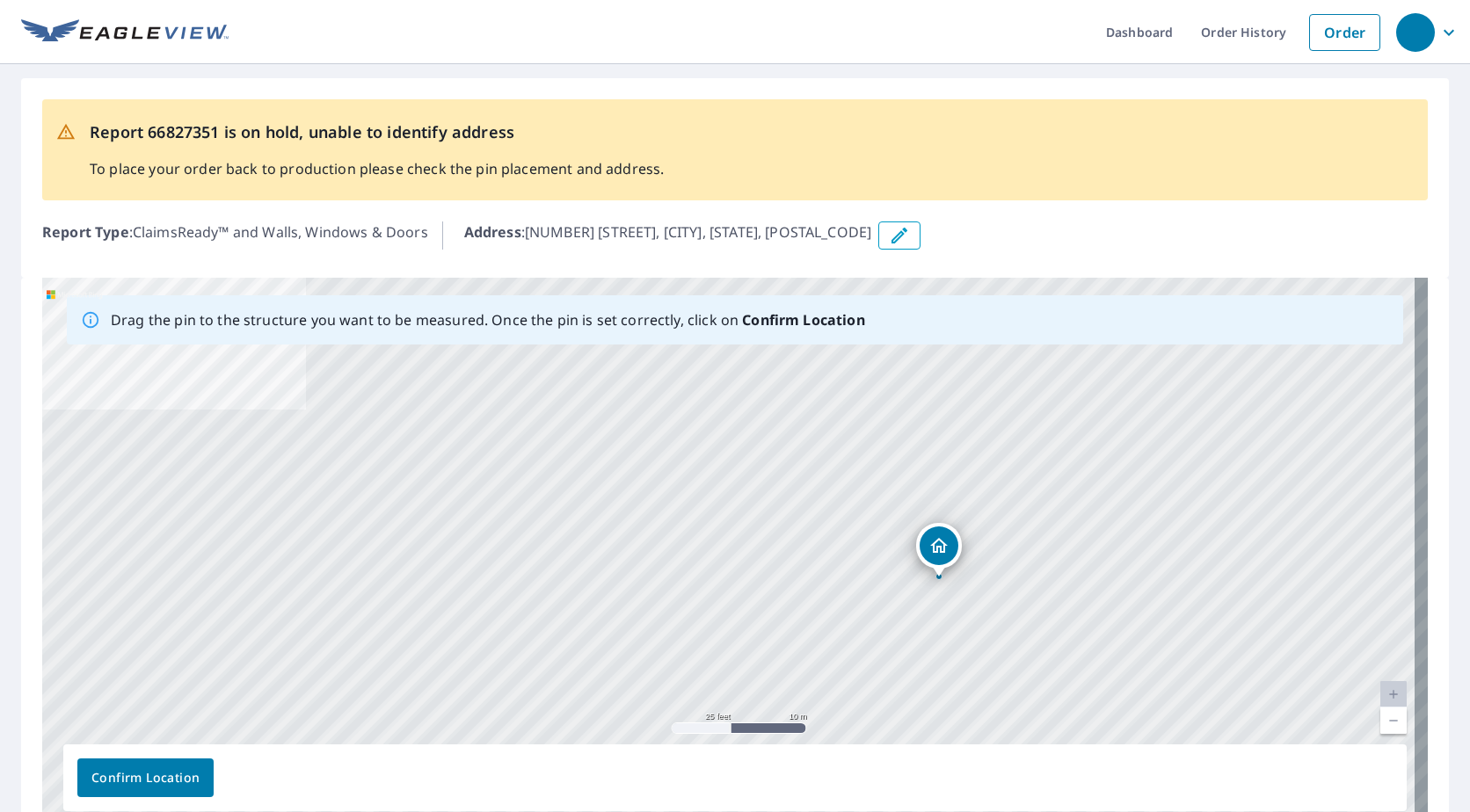drag, startPoint x: 722, startPoint y: 508, endPoint x: 932, endPoint y: 534, distance: 211.6034 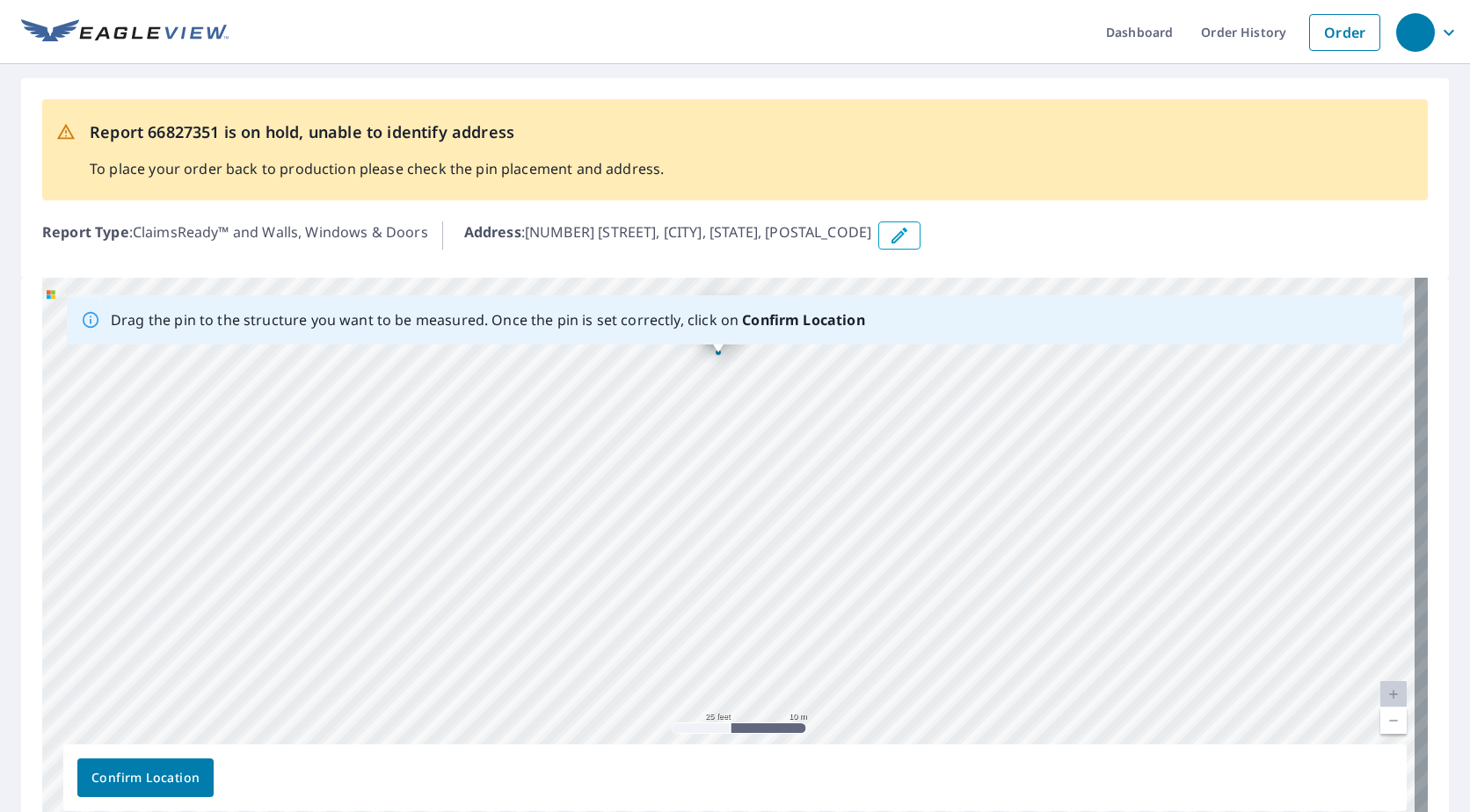 drag, startPoint x: 1173, startPoint y: 436, endPoint x: 1182, endPoint y: 369, distance: 67.601775 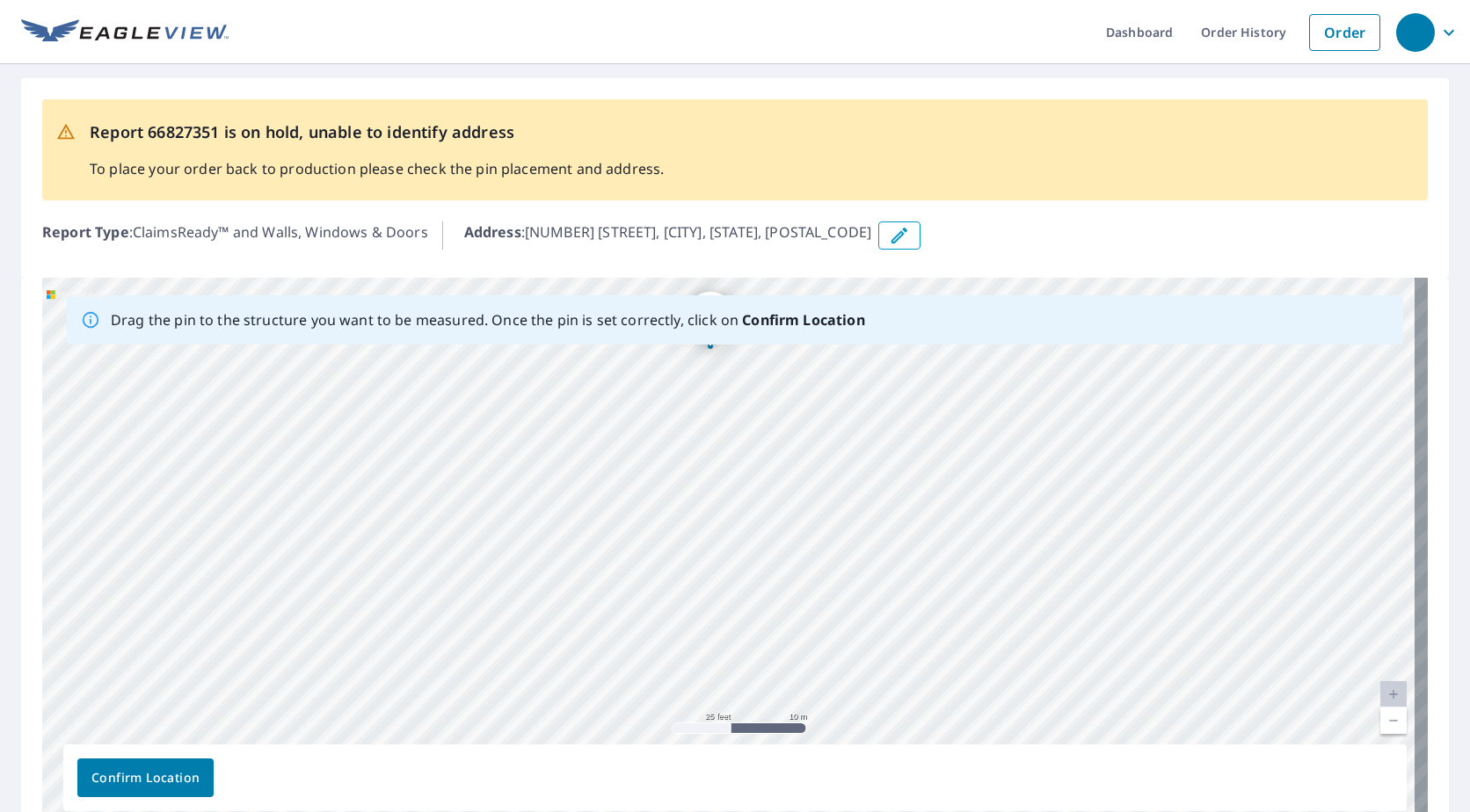 click on "[NUMBER] [STREET] [CITY], [STATE] [POSTAL_CODE]" at bounding box center (735, 553) 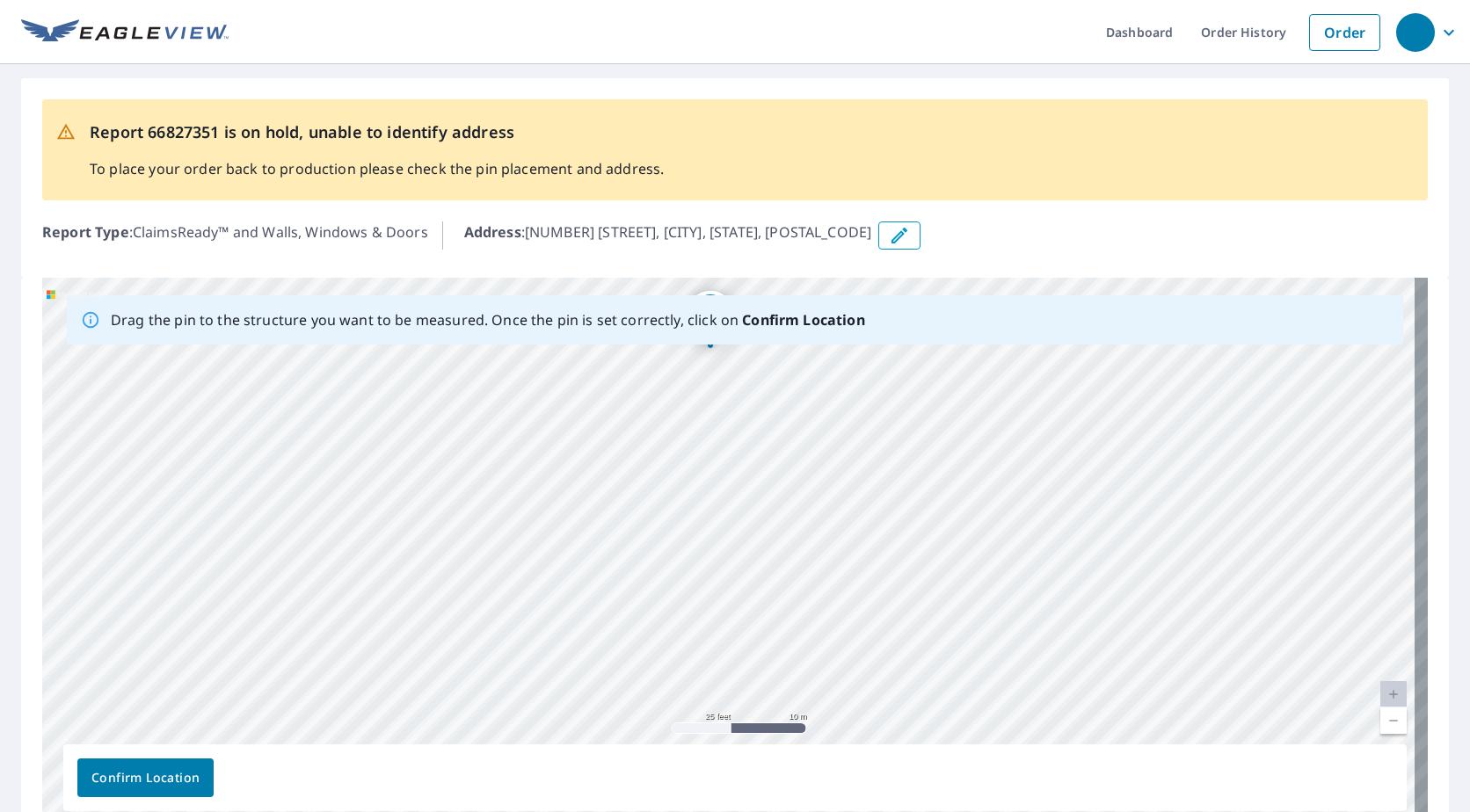 click on "[NUMBER] [STREET] [CITY], [STATE] [POSTAL_CODE]" at bounding box center [735, 553] 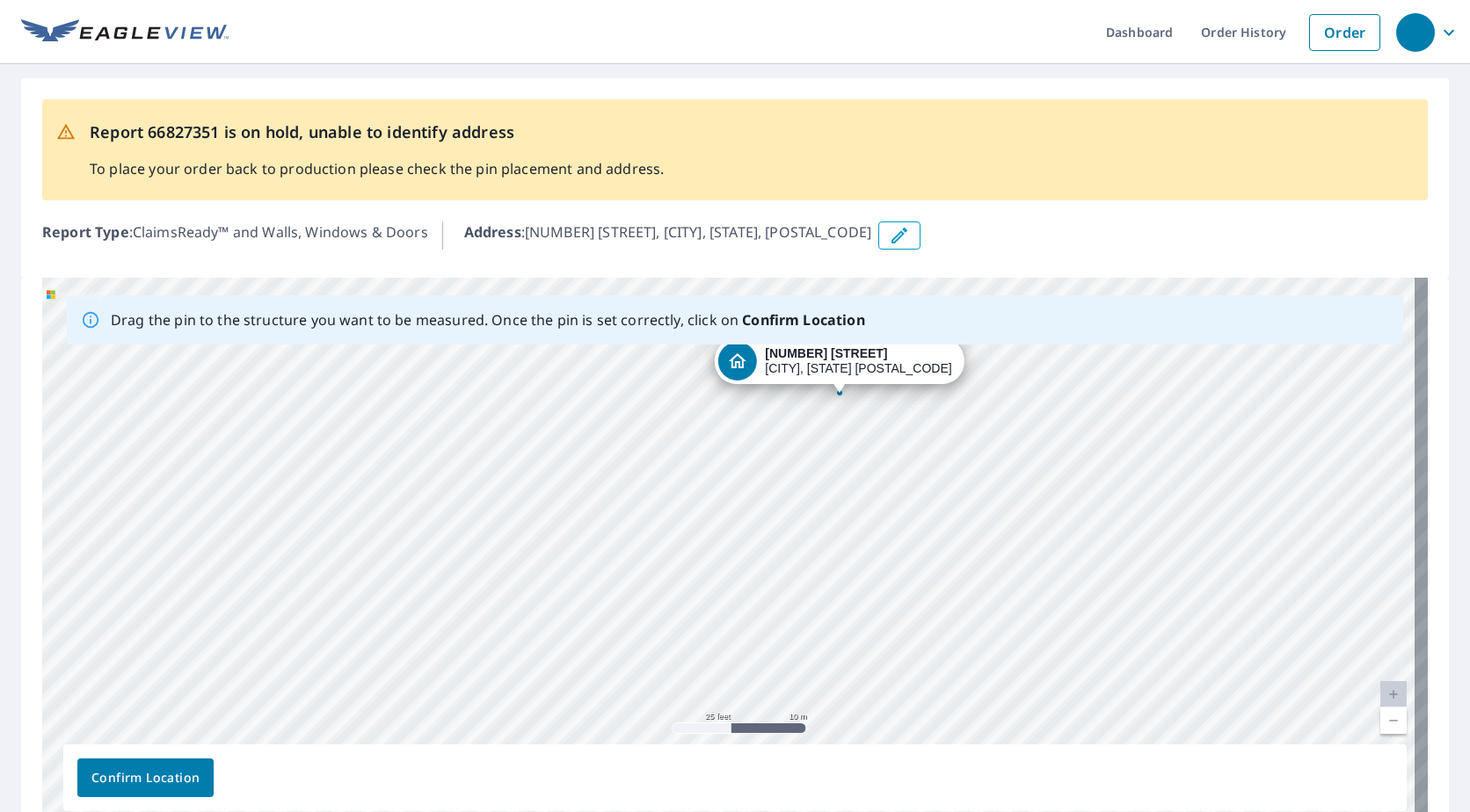 drag, startPoint x: 899, startPoint y: 531, endPoint x: 1010, endPoint y: 373, distance: 193.09324 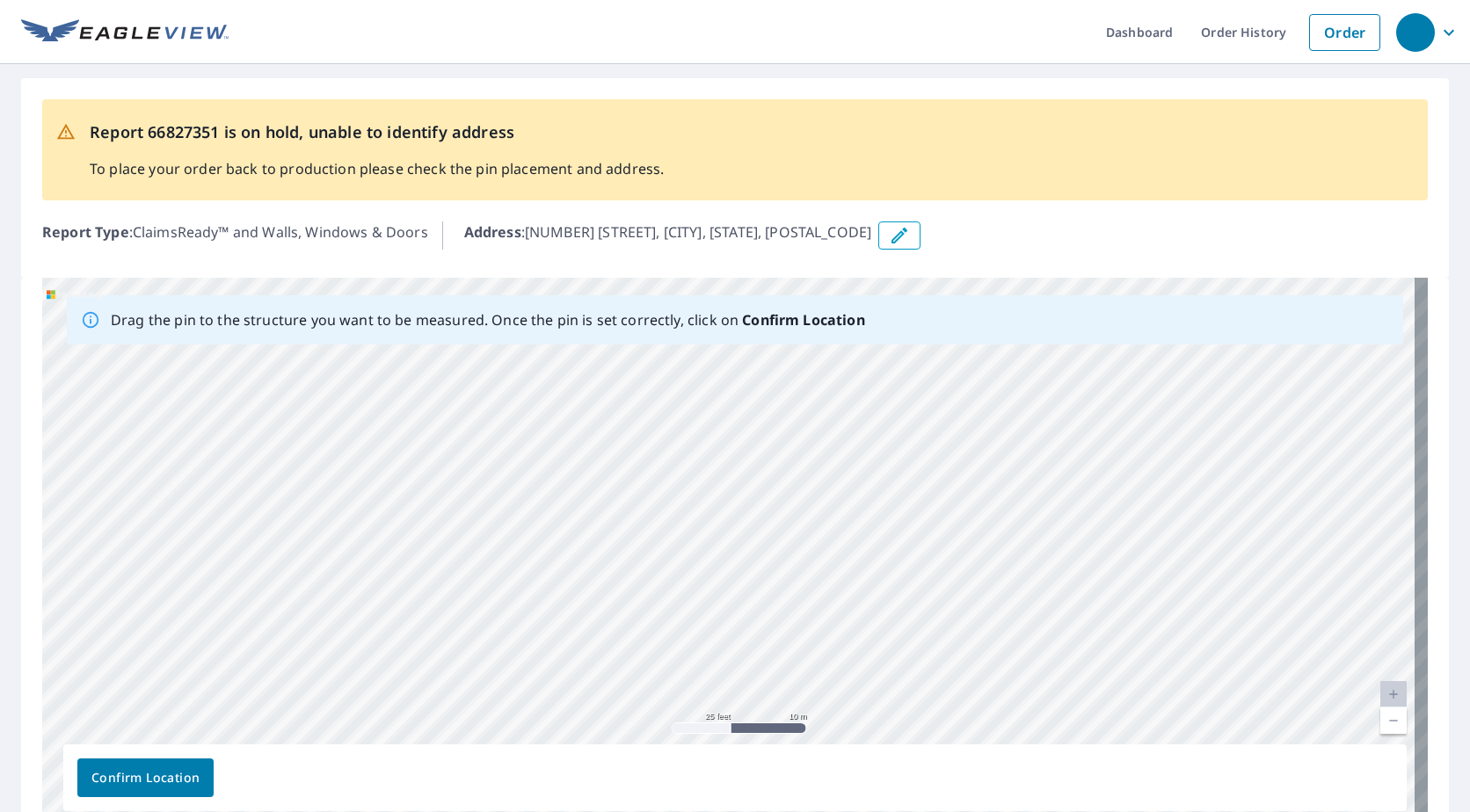 drag, startPoint x: 762, startPoint y: 555, endPoint x: 919, endPoint y: 353, distance: 255.8378 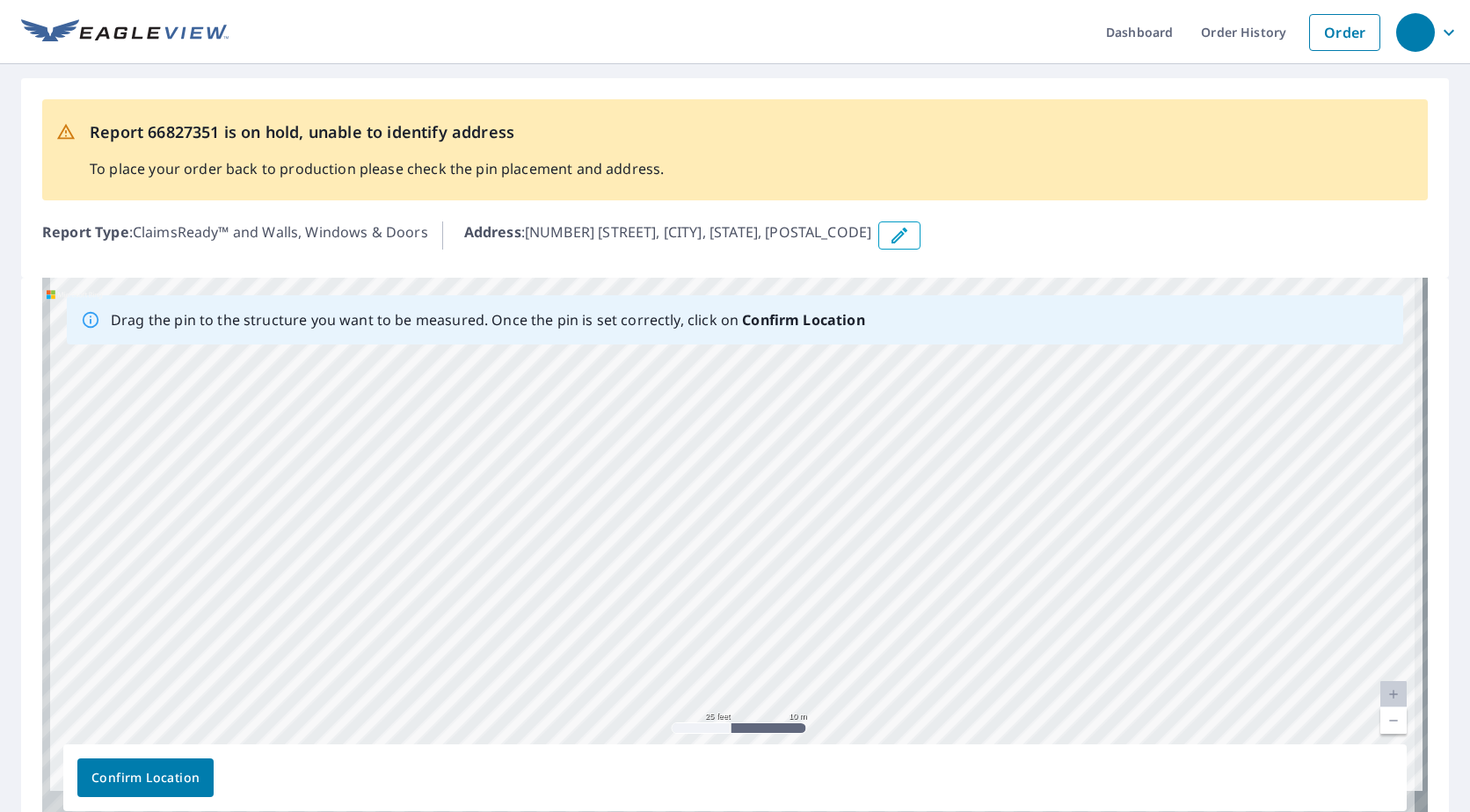 drag, startPoint x: 842, startPoint y: 447, endPoint x: 850, endPoint y: 382, distance: 65.49046 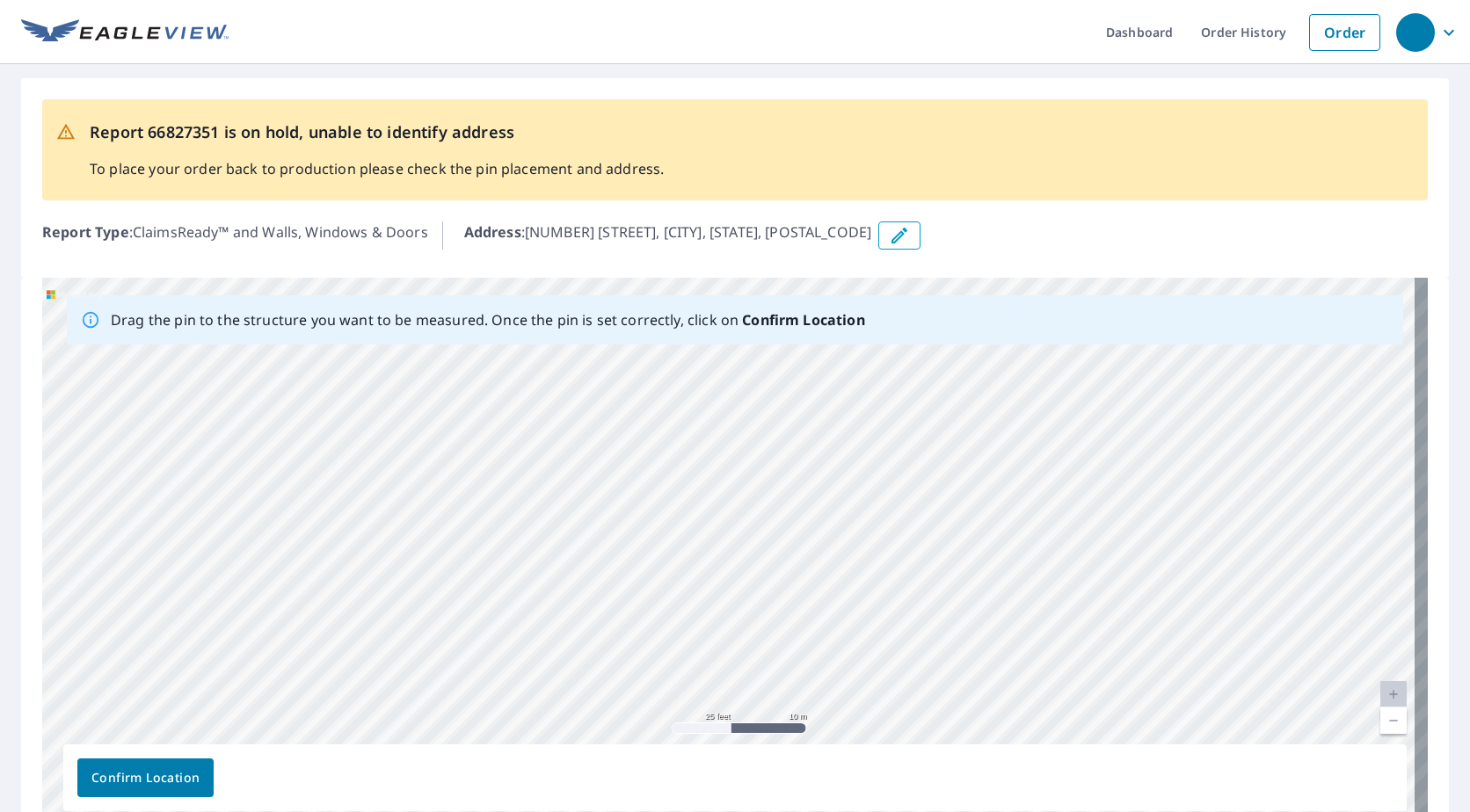 drag, startPoint x: 851, startPoint y: 574, endPoint x: 877, endPoint y: 393, distance: 182.85787 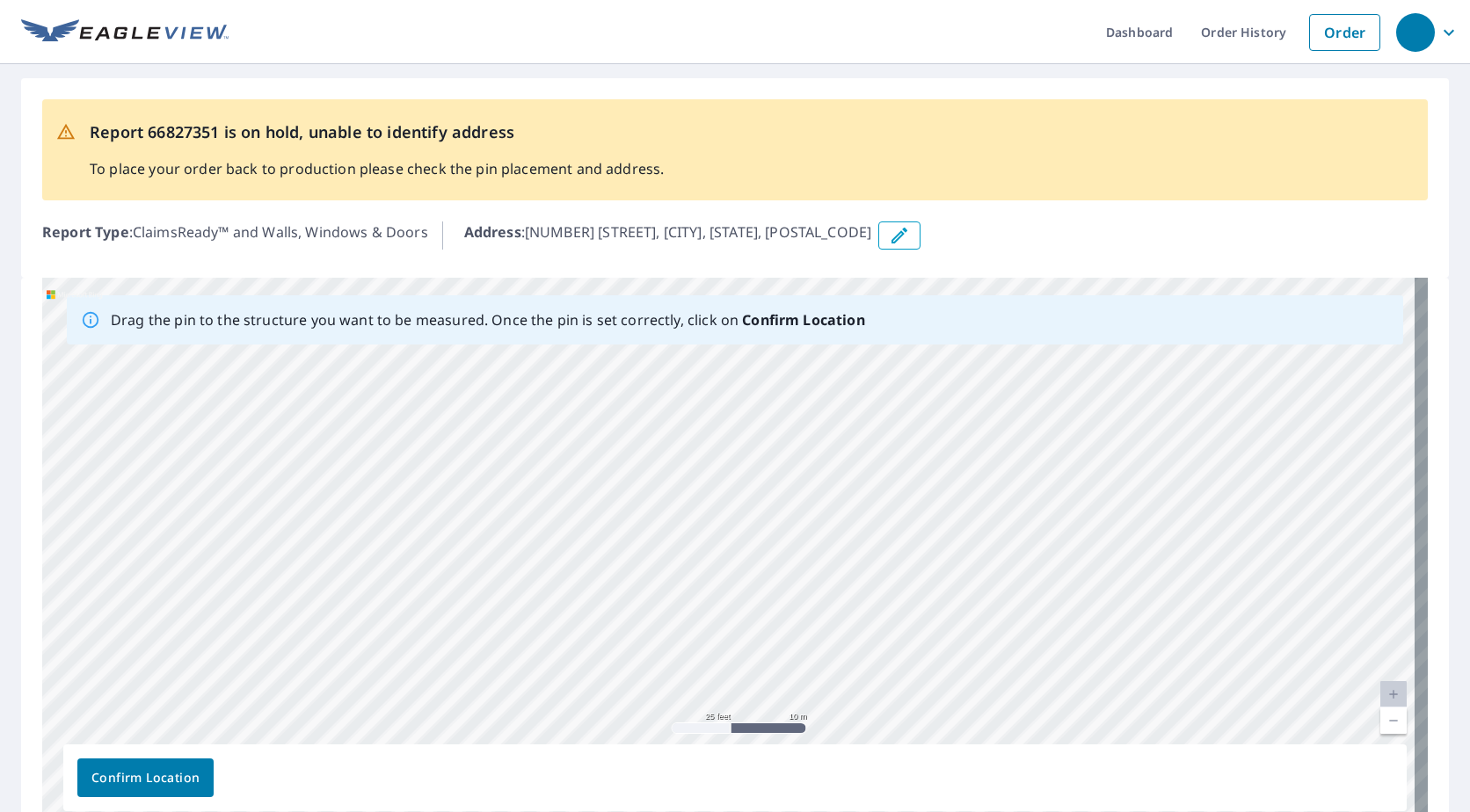 drag, startPoint x: 909, startPoint y: 565, endPoint x: 790, endPoint y: 648, distance: 145.08618 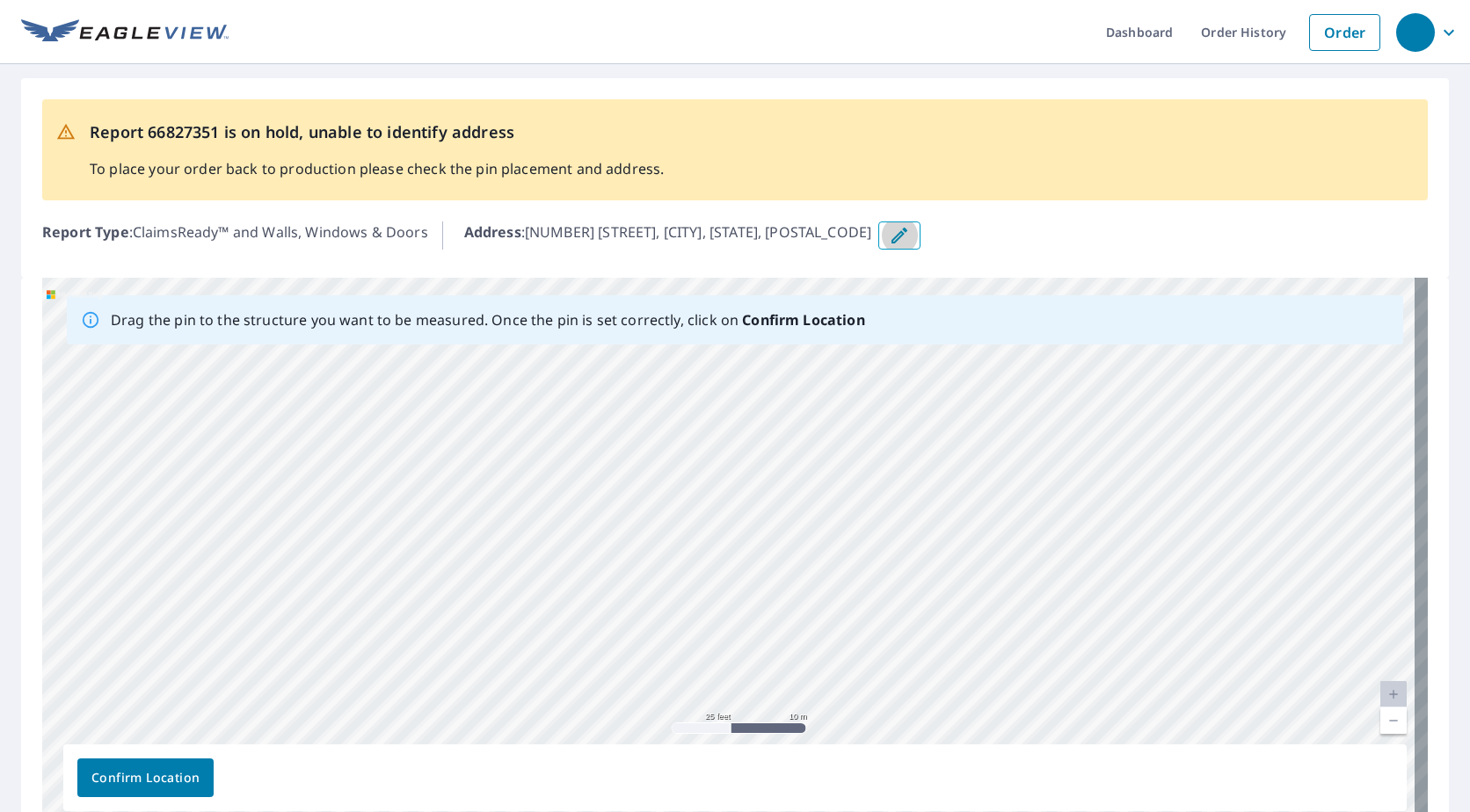 click 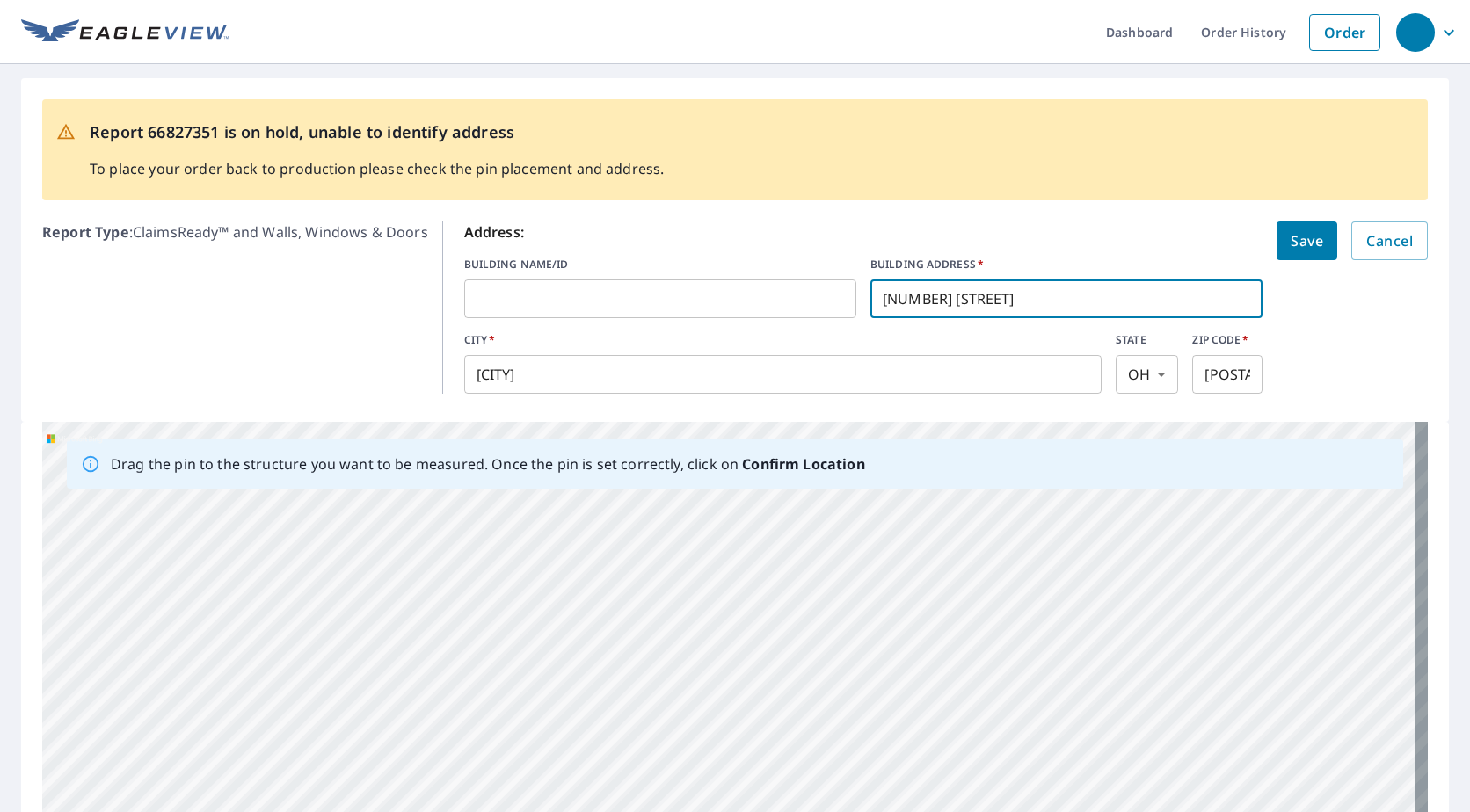 click on "[NUMBER] [STREET]" at bounding box center (1066, 299) 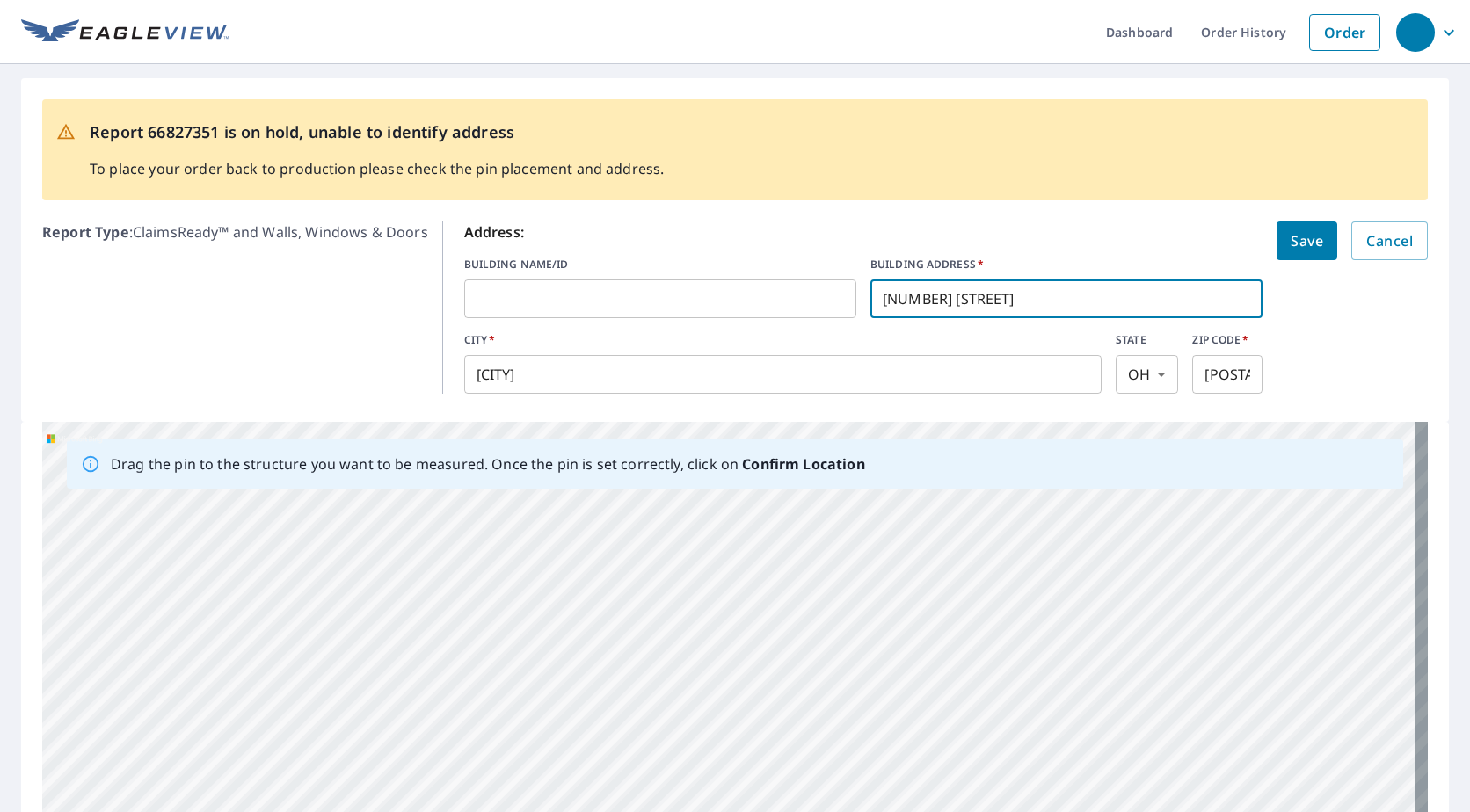 type on "[NUMBER] [STREET]" 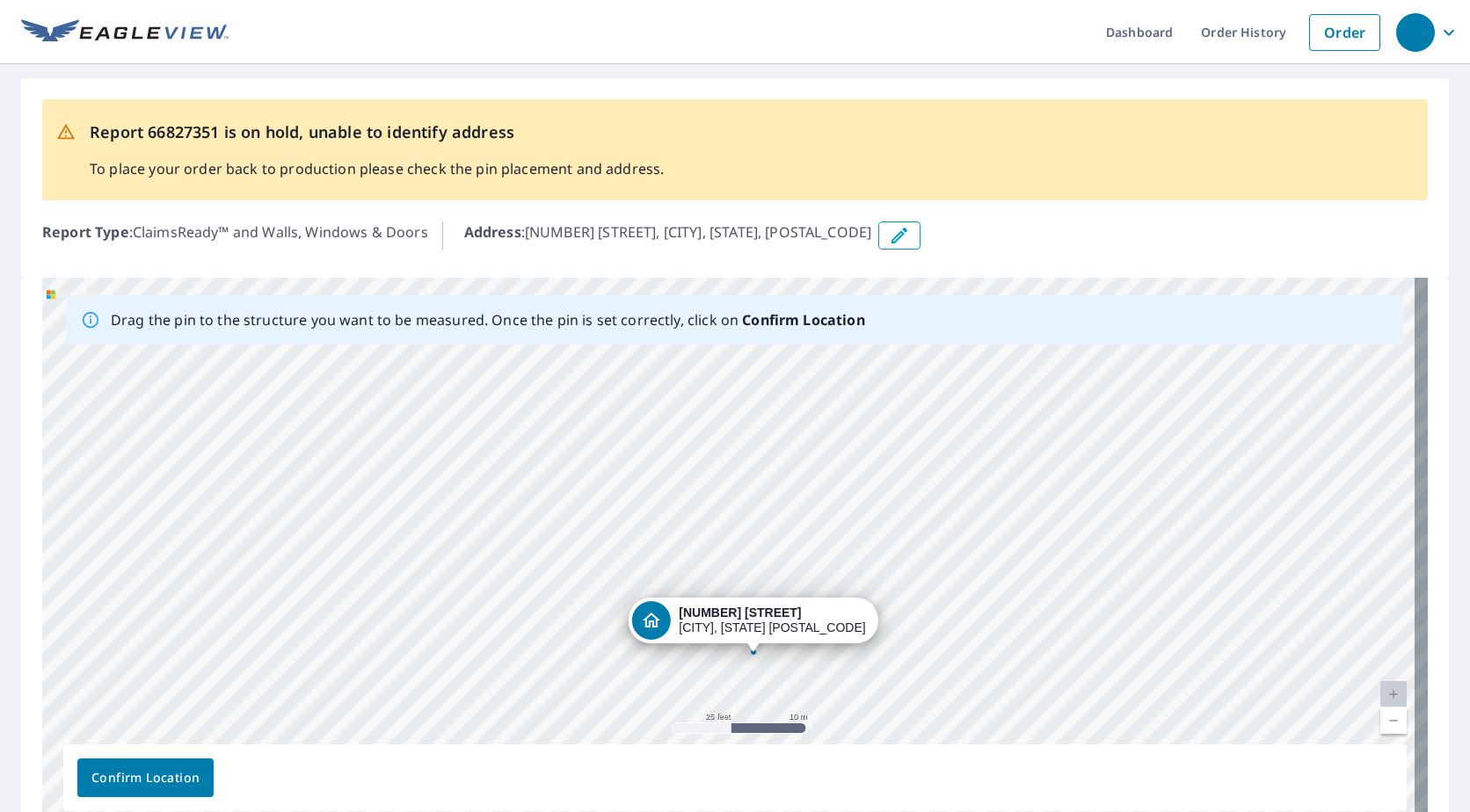 drag, startPoint x: 840, startPoint y: 506, endPoint x: 869, endPoint y: 609, distance: 107.0047 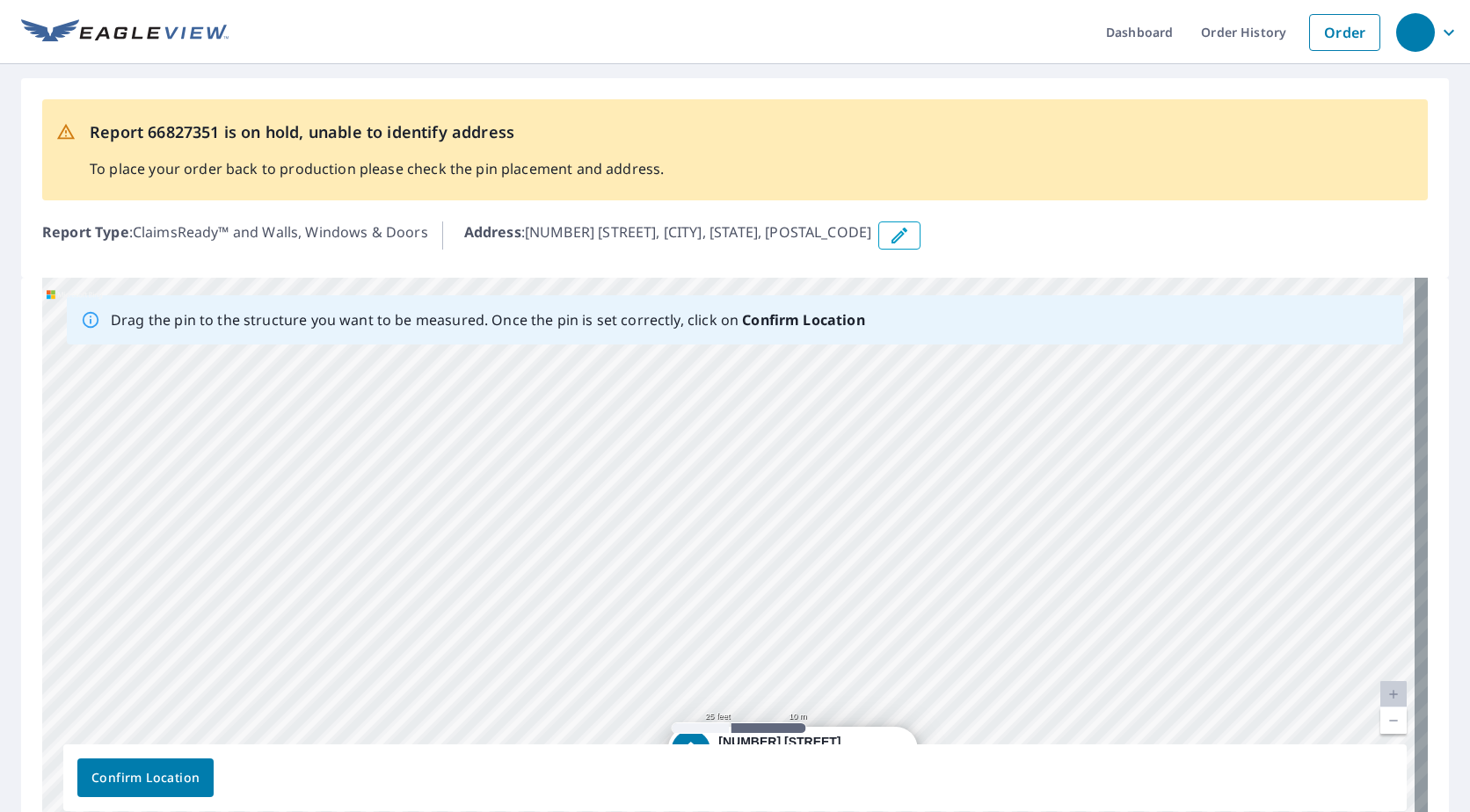 drag, startPoint x: 880, startPoint y: 627, endPoint x: 871, endPoint y: 598, distance: 30.364453 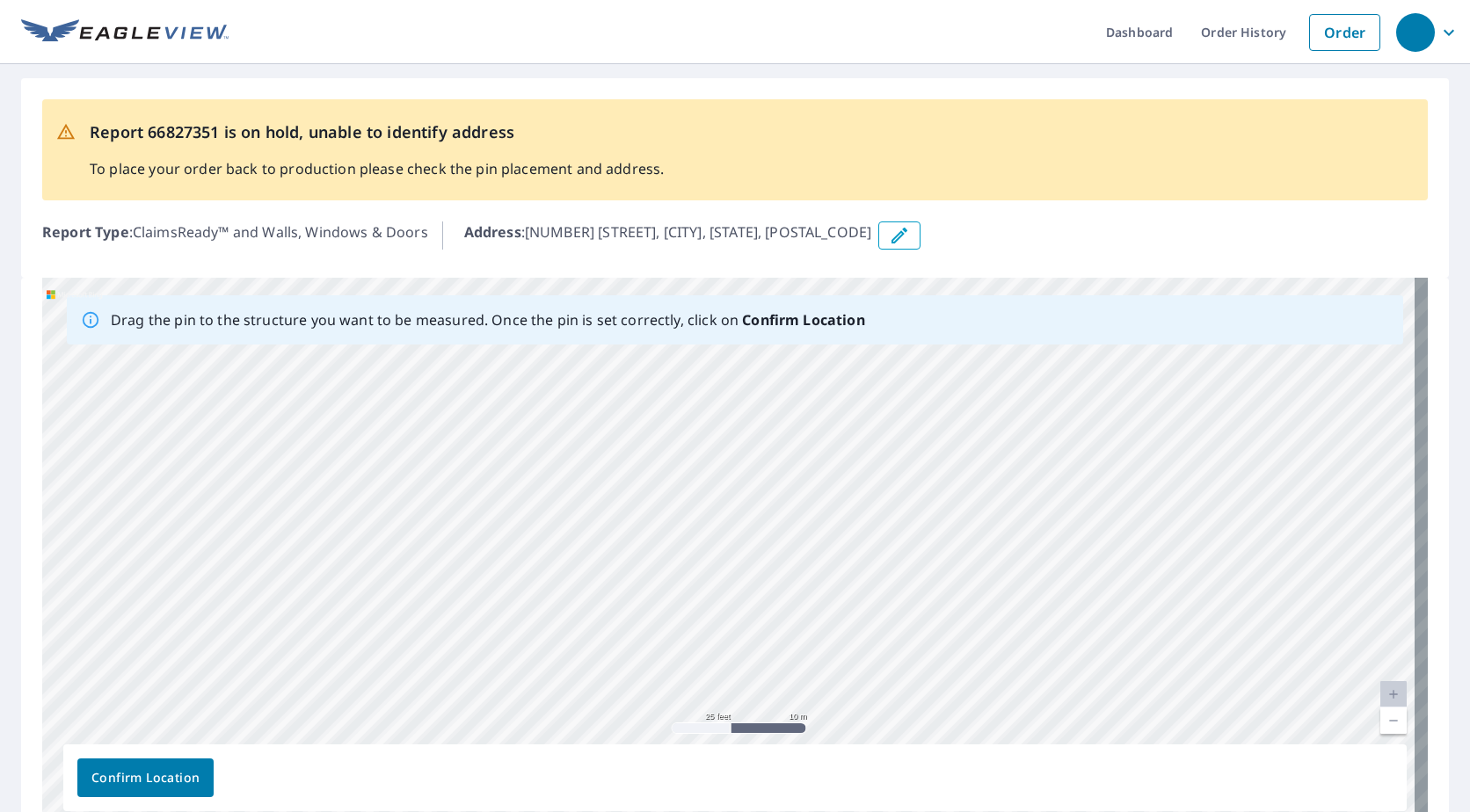 drag, startPoint x: 861, startPoint y: 598, endPoint x: 851, endPoint y: 653, distance: 55.901699 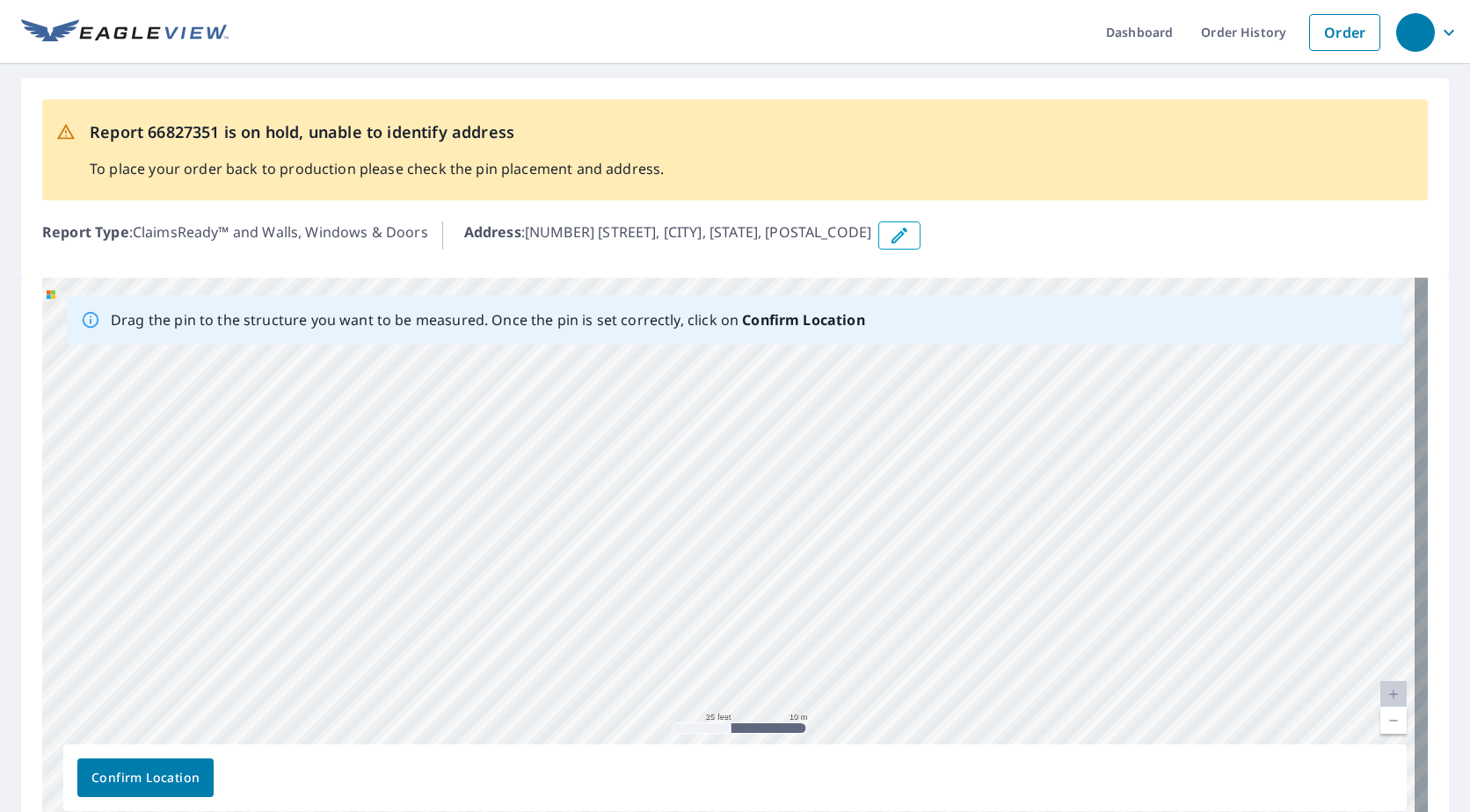 drag, startPoint x: 883, startPoint y: 505, endPoint x: 944, endPoint y: 526, distance: 65 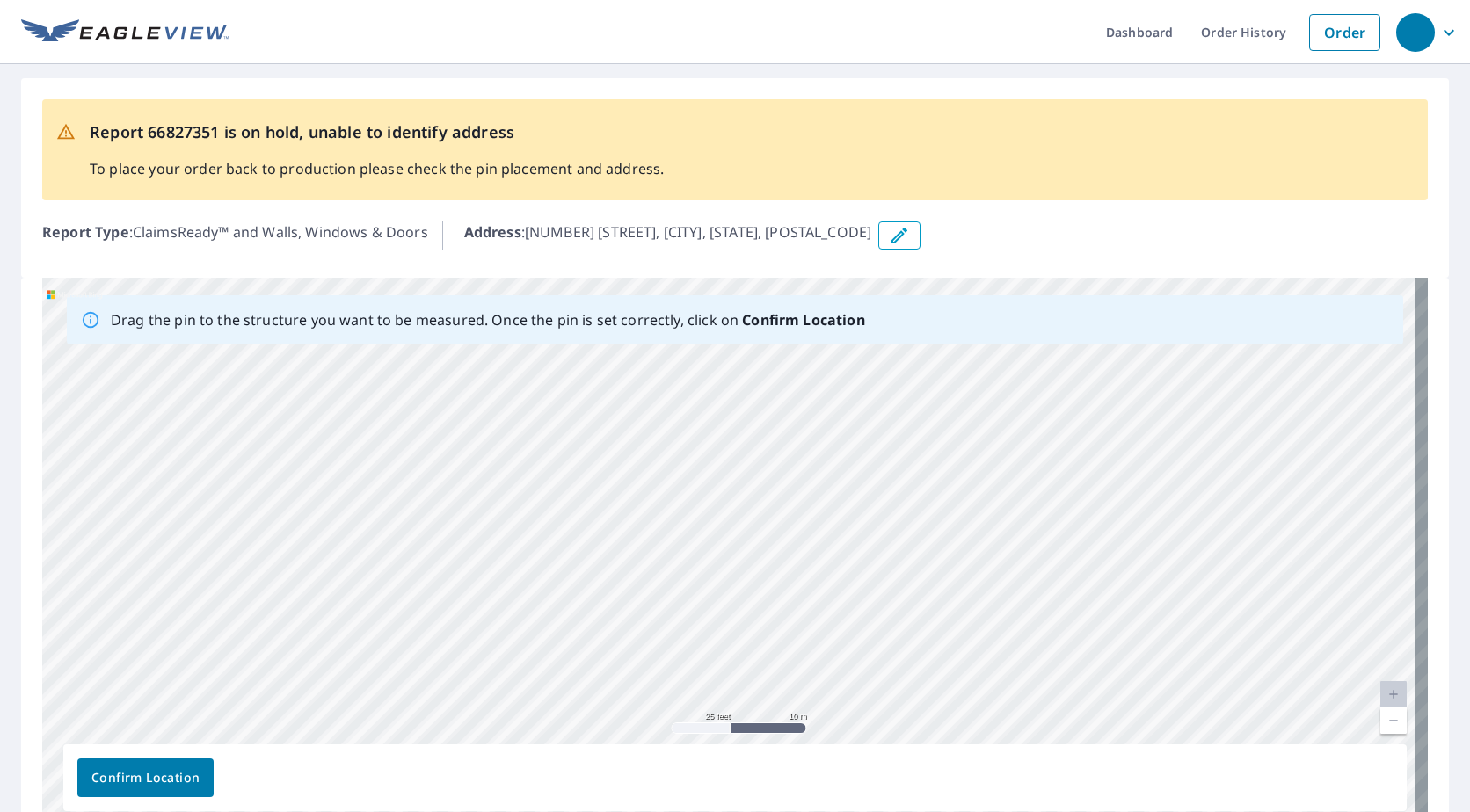 click at bounding box center (1394, 721) 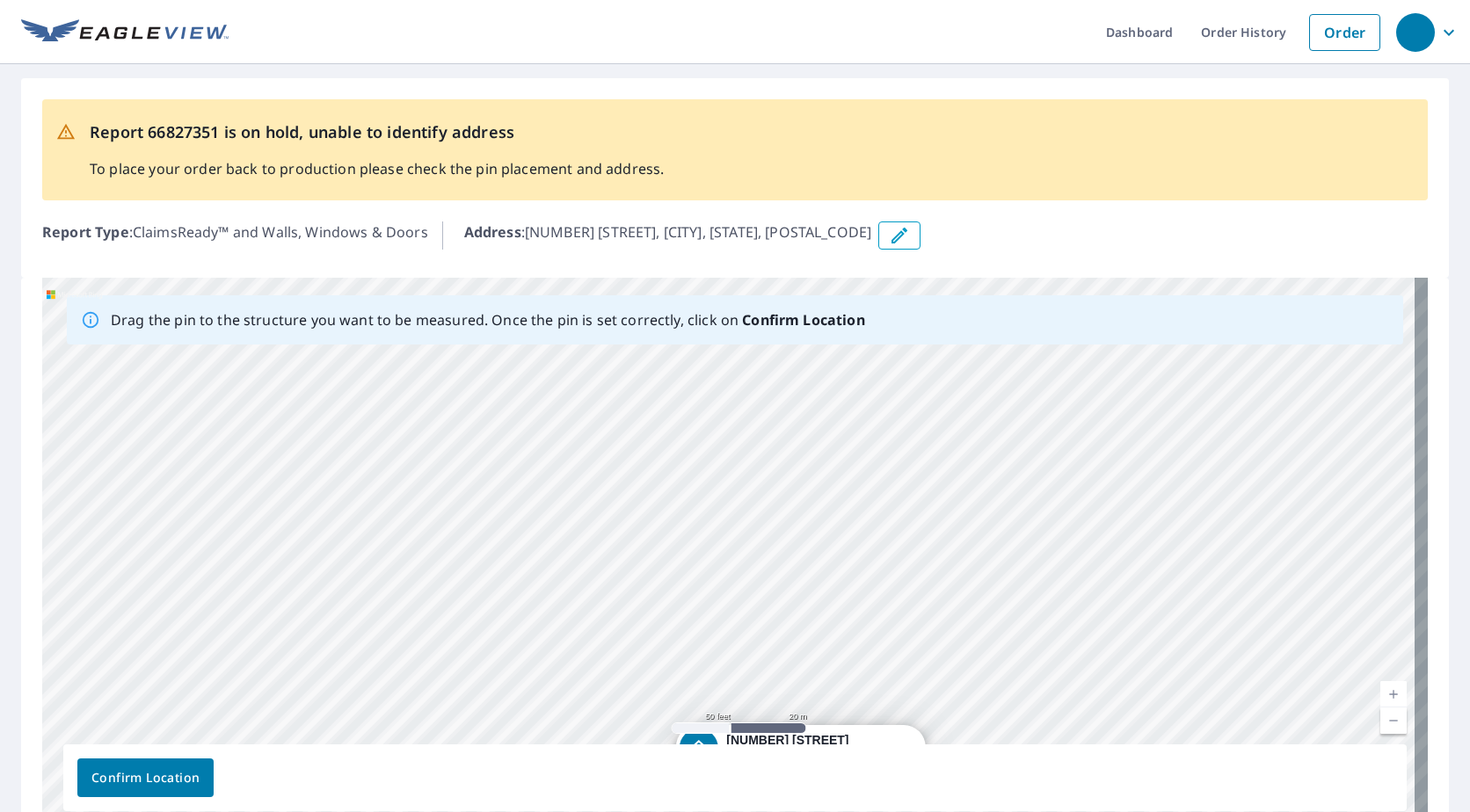 click at bounding box center [1394, 721] 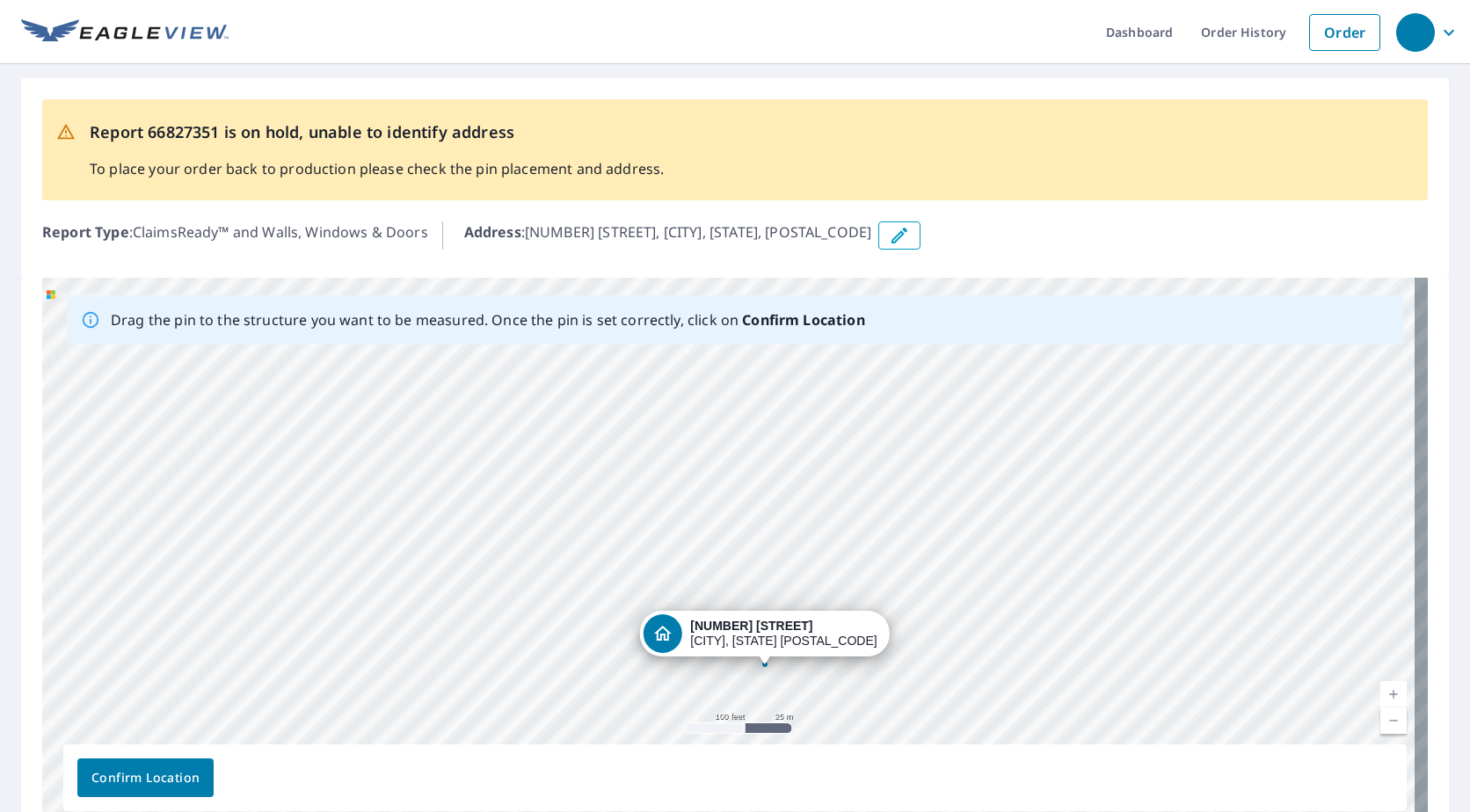 click at bounding box center (1394, 721) 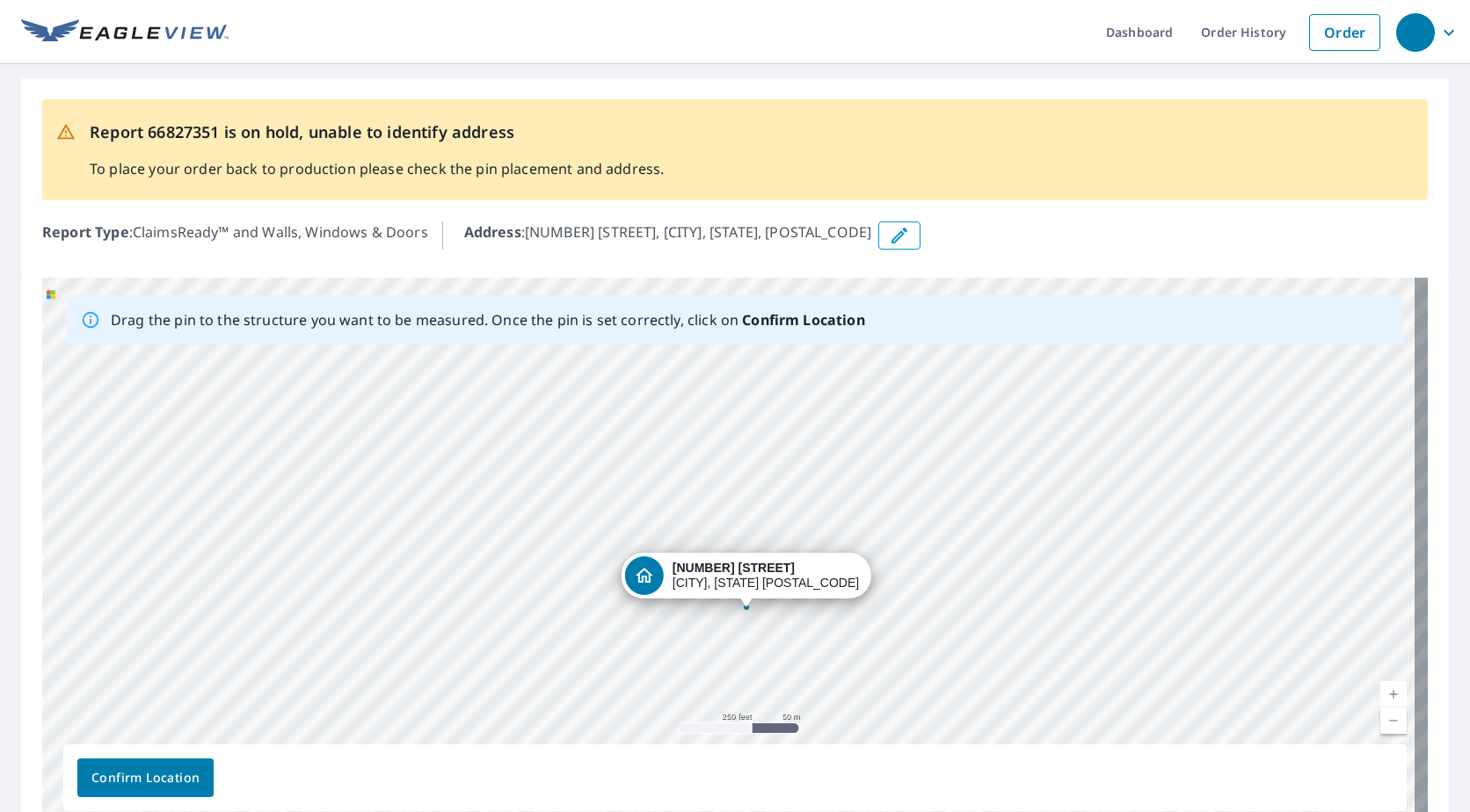 click at bounding box center [1394, 721] 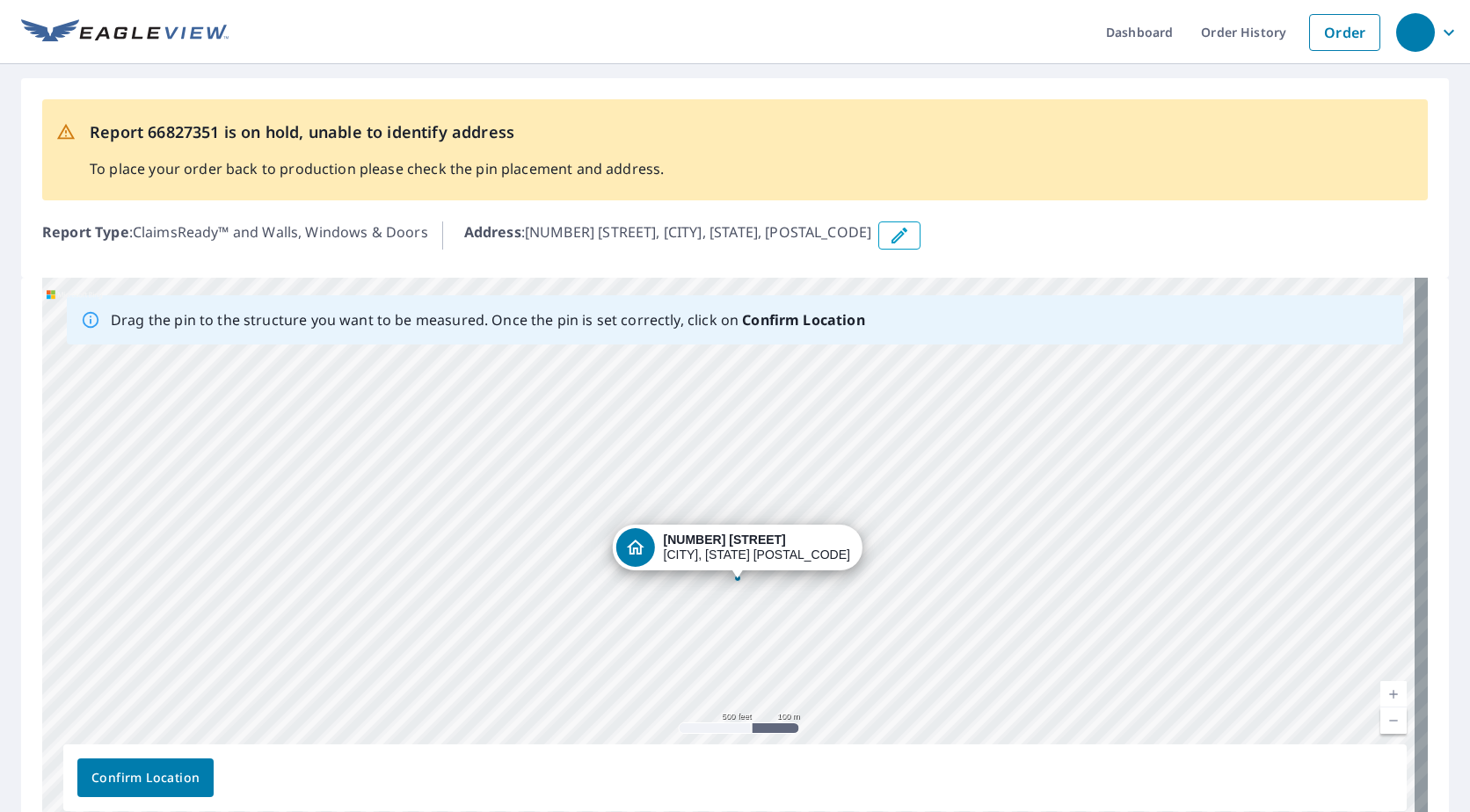 click at bounding box center [1394, 721] 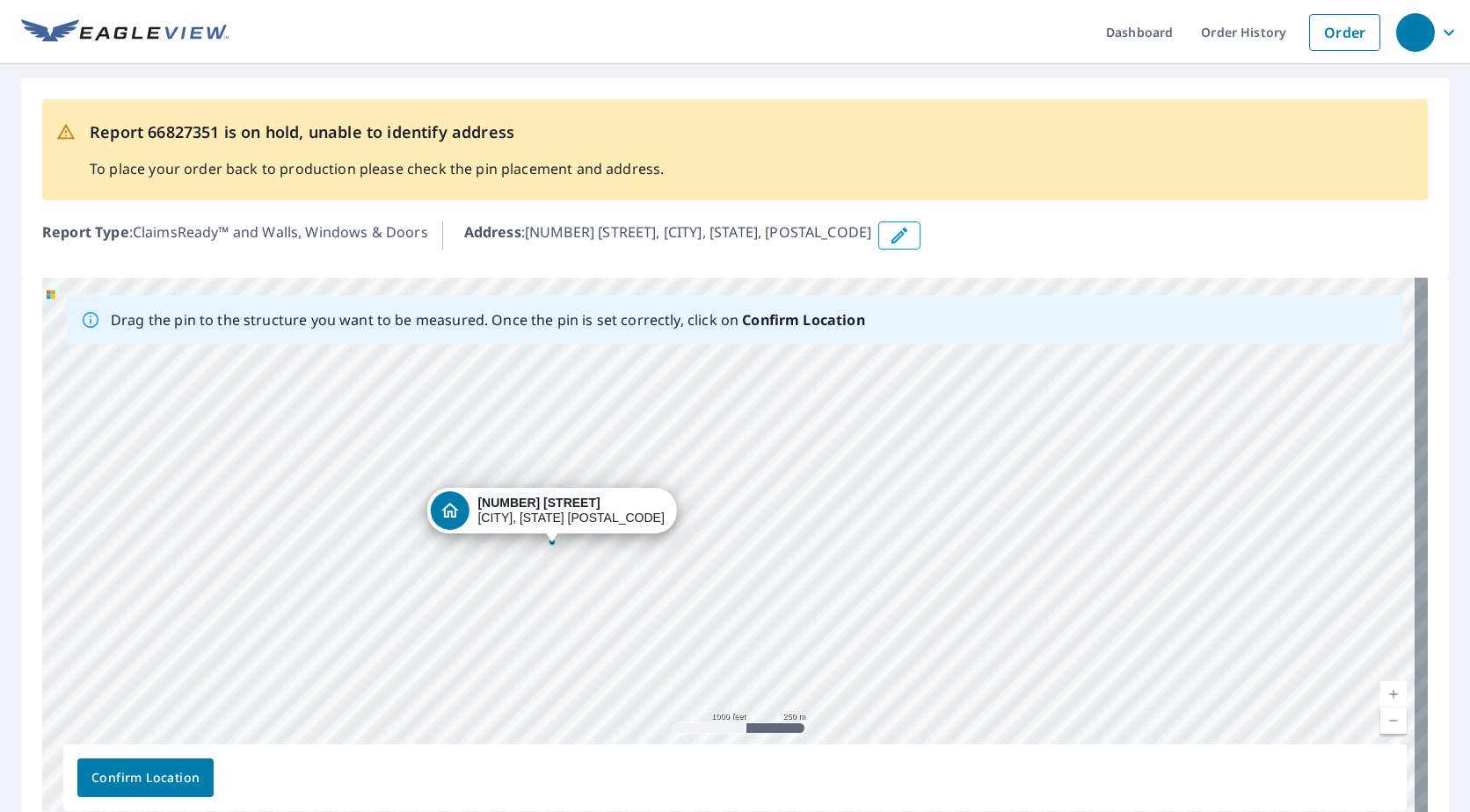 drag, startPoint x: 448, startPoint y: 583, endPoint x: 223, endPoint y: 555, distance: 227 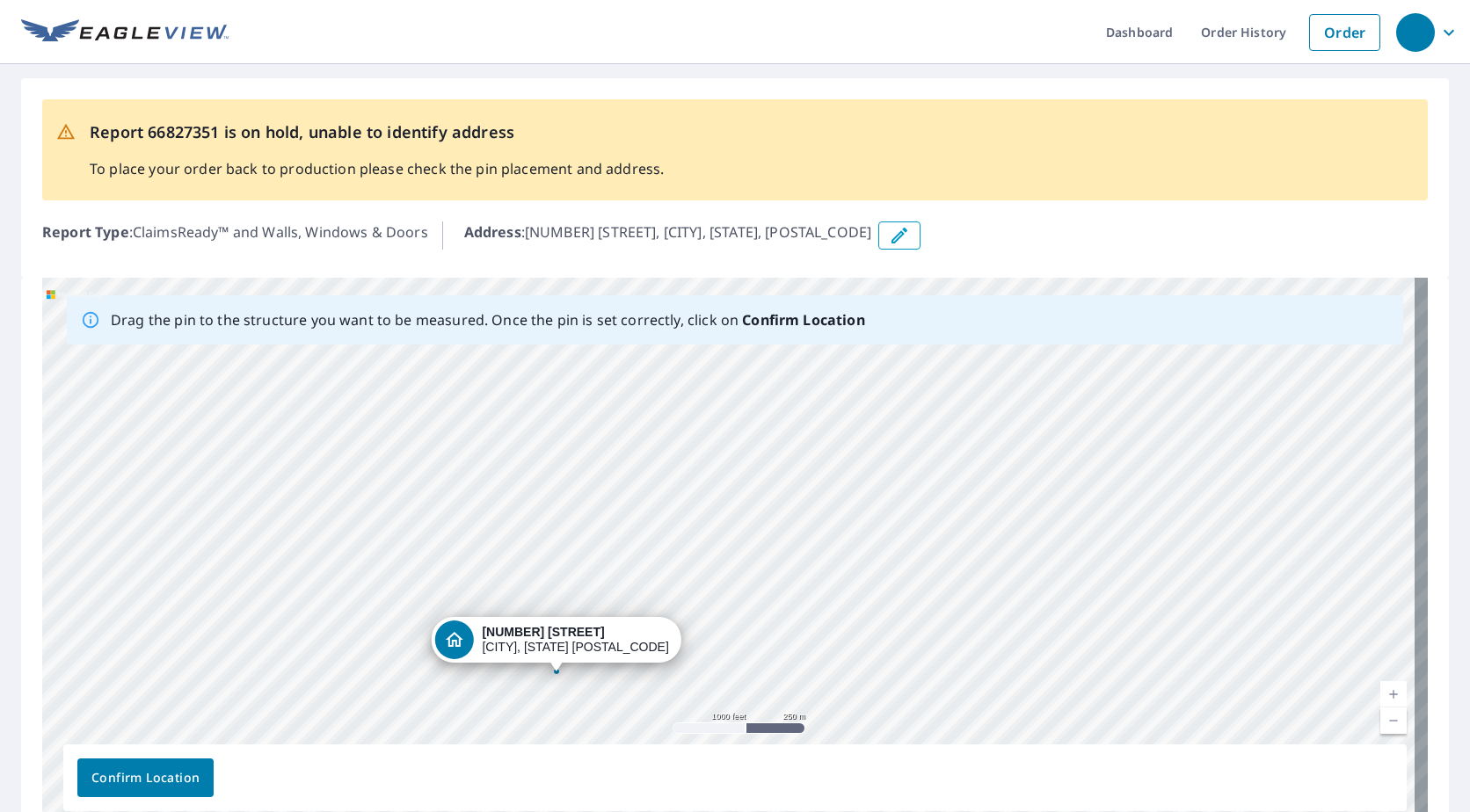 drag, startPoint x: 736, startPoint y: 576, endPoint x: 738, endPoint y: 645, distance: 69.028979 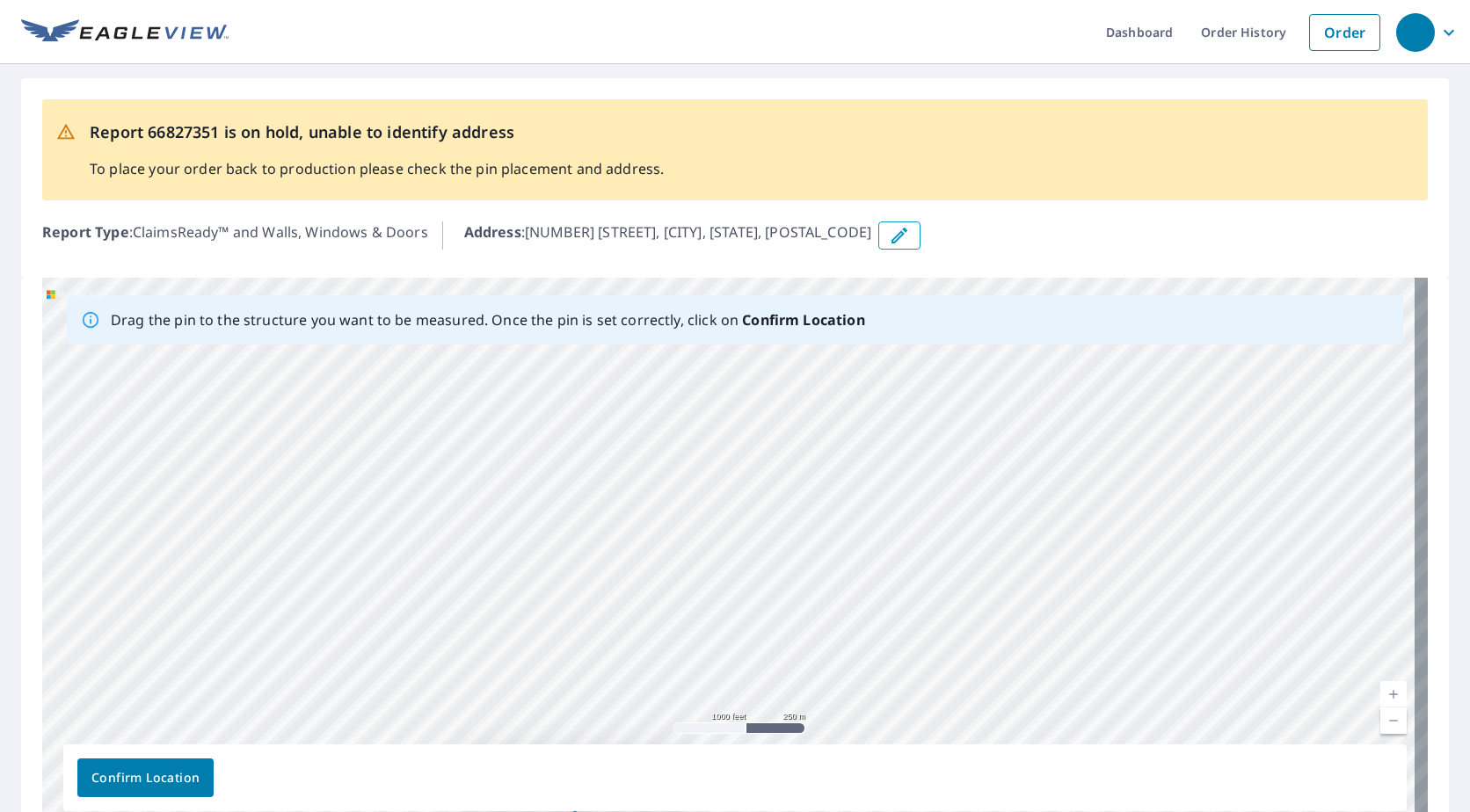 drag, startPoint x: 697, startPoint y: 515, endPoint x: 715, endPoint y: 654, distance: 140.16062 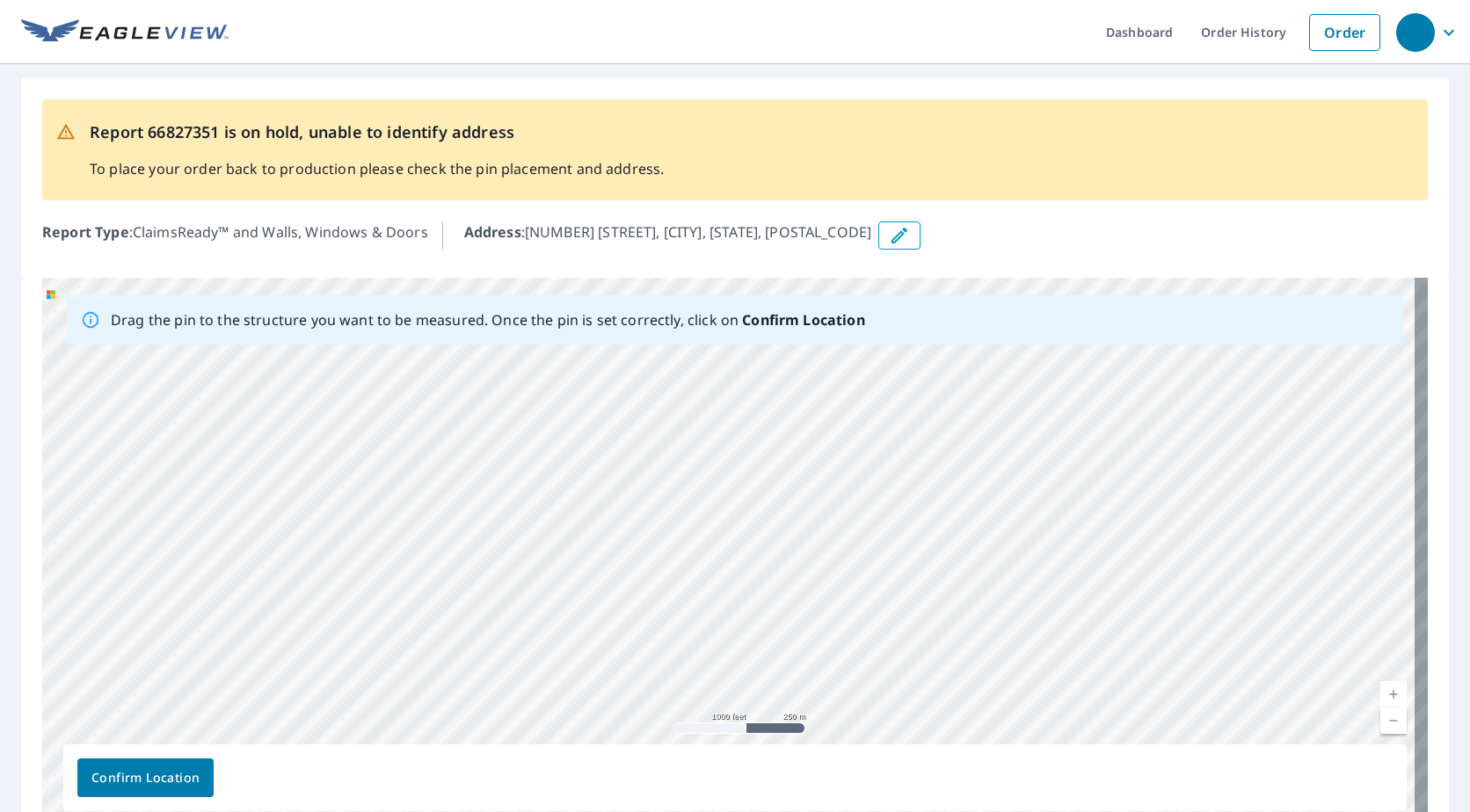 drag, startPoint x: 691, startPoint y: 515, endPoint x: 712, endPoint y: 700, distance: 186.18808 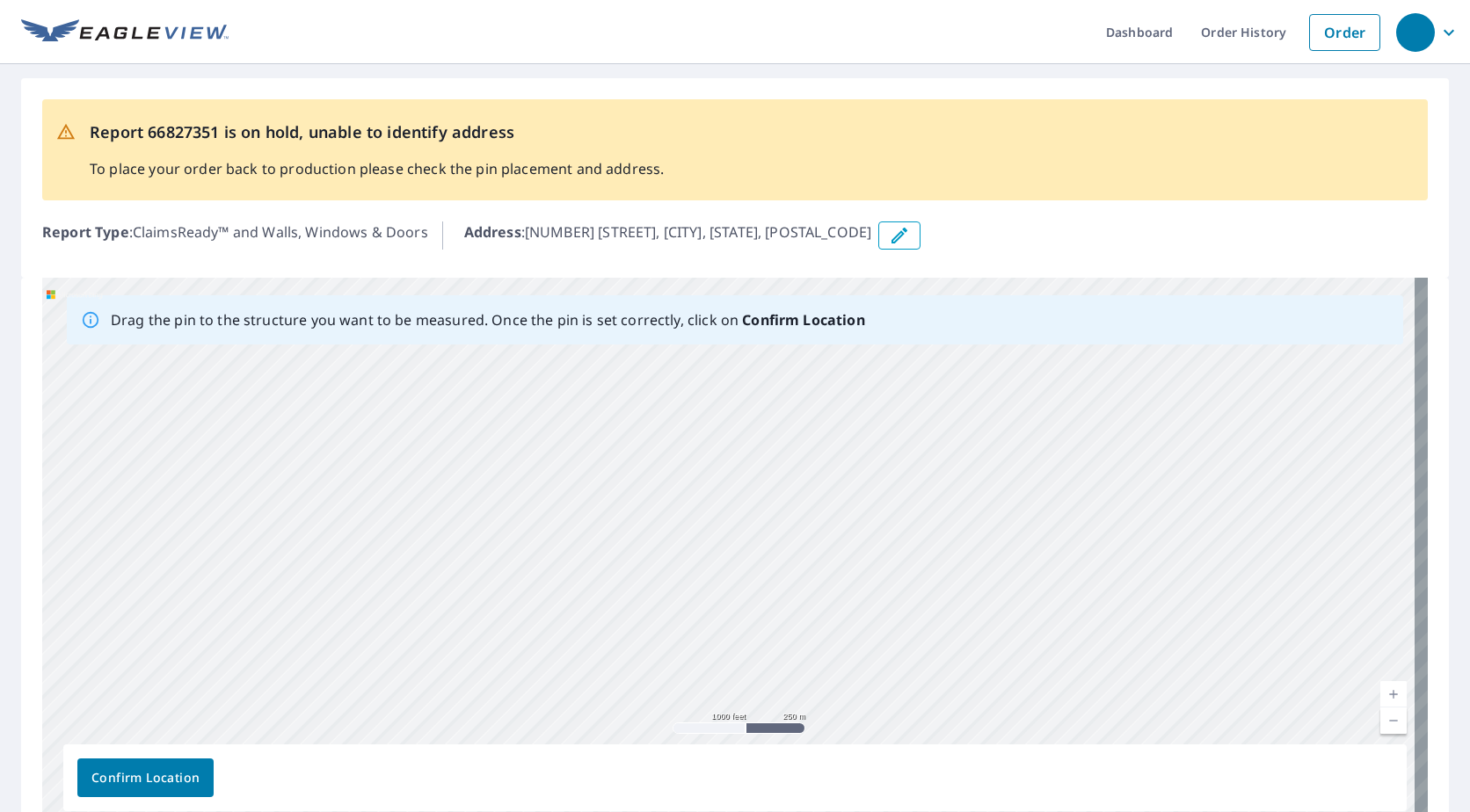 drag, startPoint x: 784, startPoint y: 490, endPoint x: 769, endPoint y: 297, distance: 193.58202 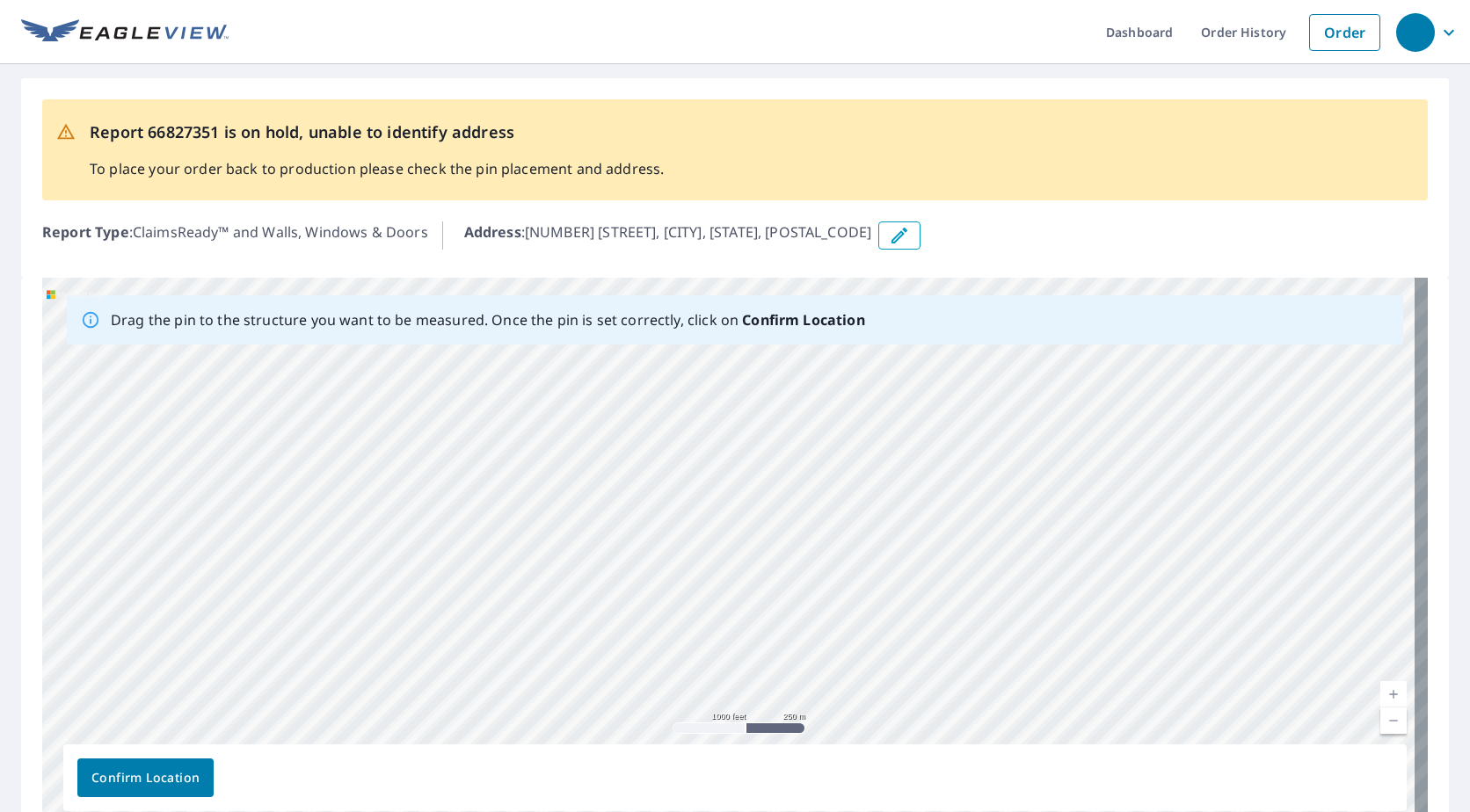 click on "[NUMBER] [STREET] [CITY], [STATE] [POSTAL_CODE]" at bounding box center (735, 553) 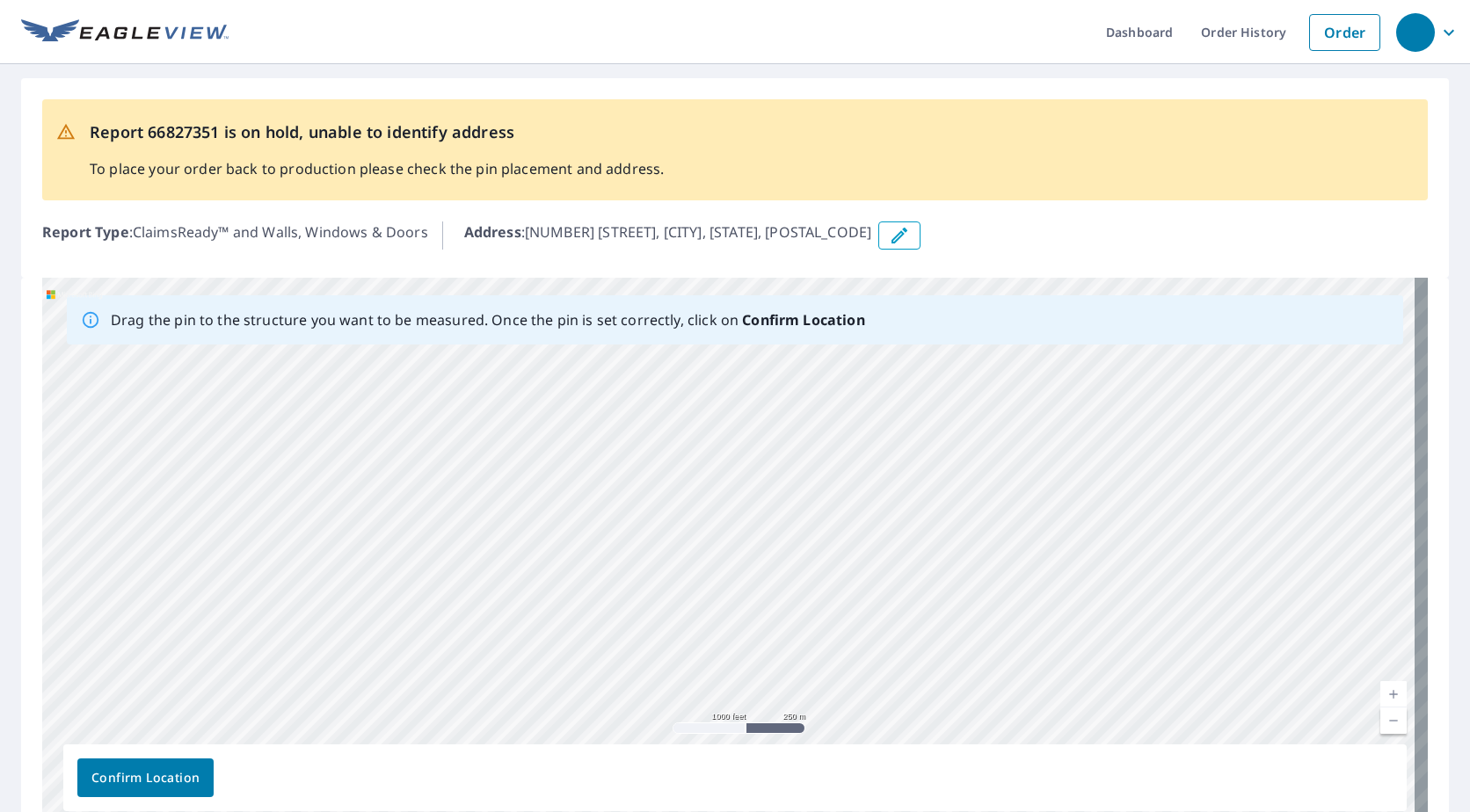 drag, startPoint x: 691, startPoint y: 570, endPoint x: 714, endPoint y: 430, distance: 141.87671 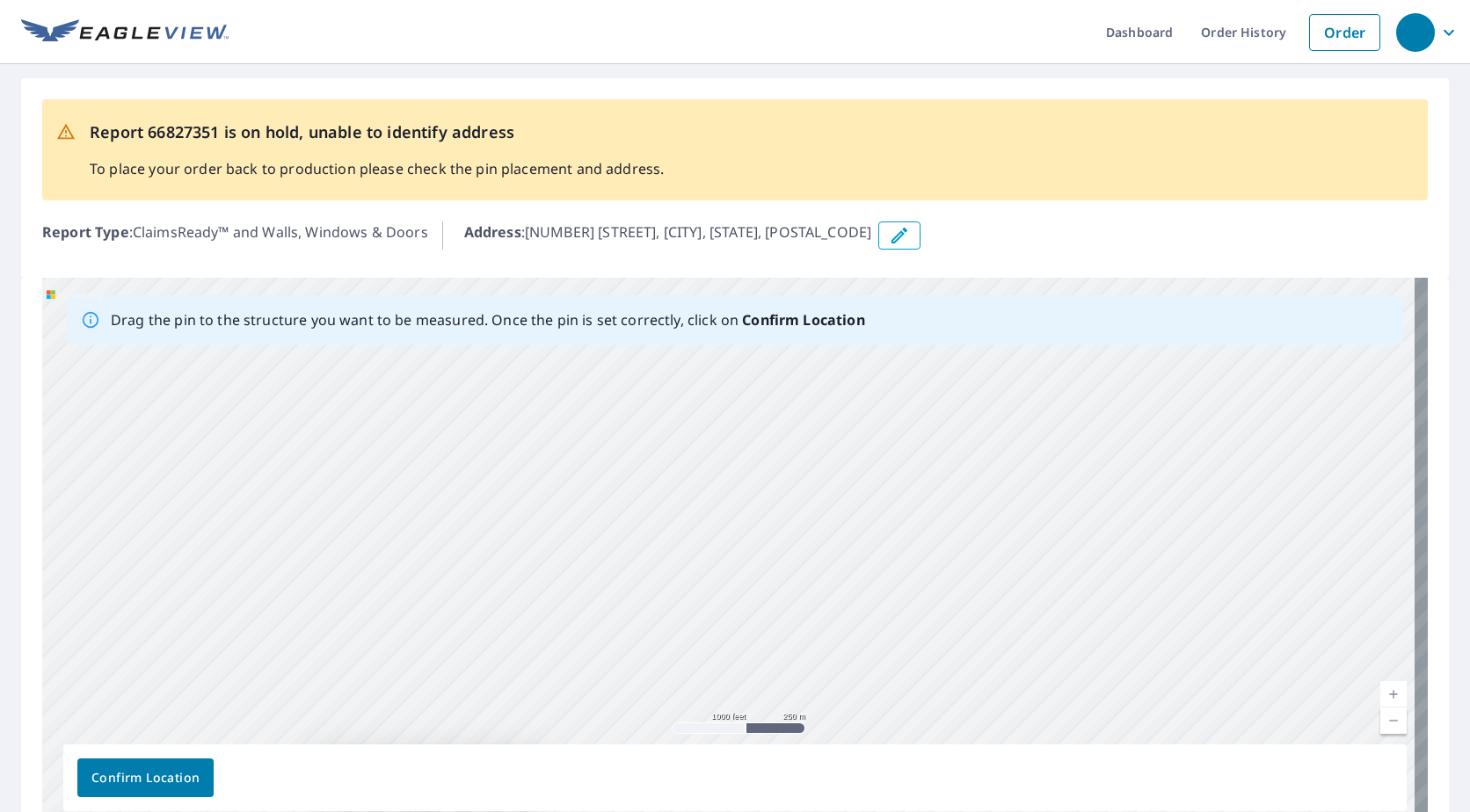 drag, startPoint x: 736, startPoint y: 627, endPoint x: 840, endPoint y: 409, distance: 241.53675 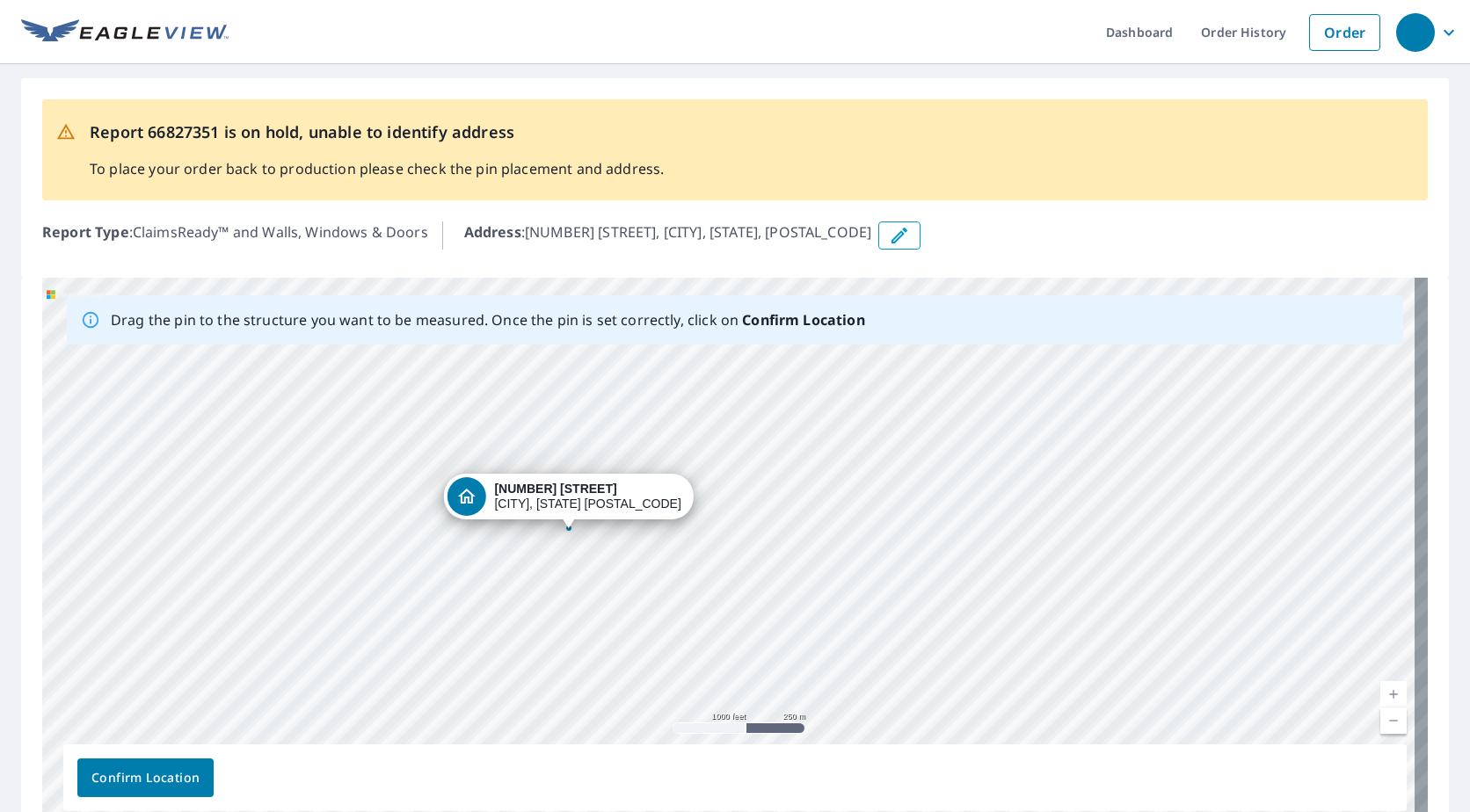 drag, startPoint x: 759, startPoint y: 621, endPoint x: 856, endPoint y: 424, distance: 219.58597 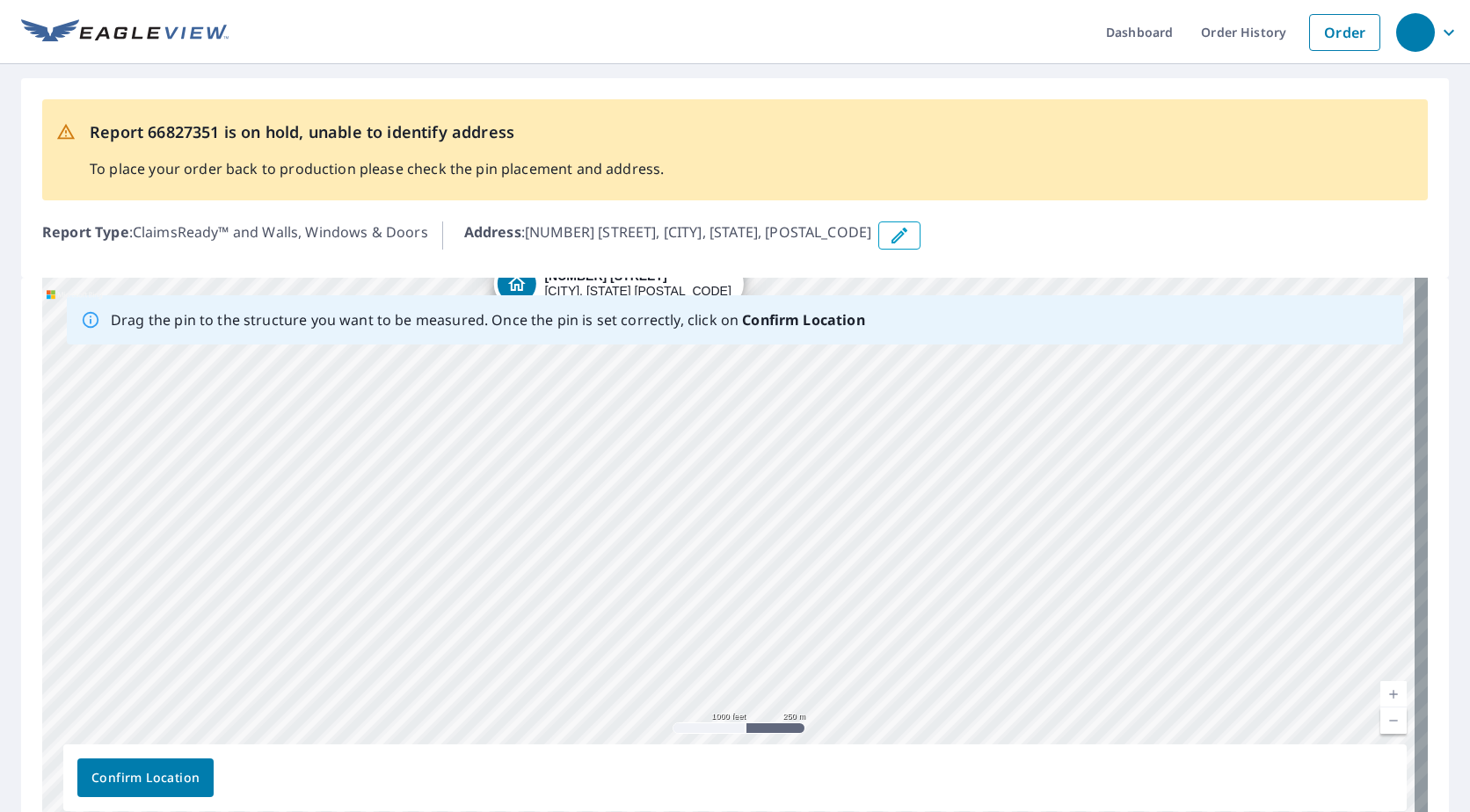 drag, startPoint x: 763, startPoint y: 654, endPoint x: 803, endPoint y: 520, distance: 139.84277 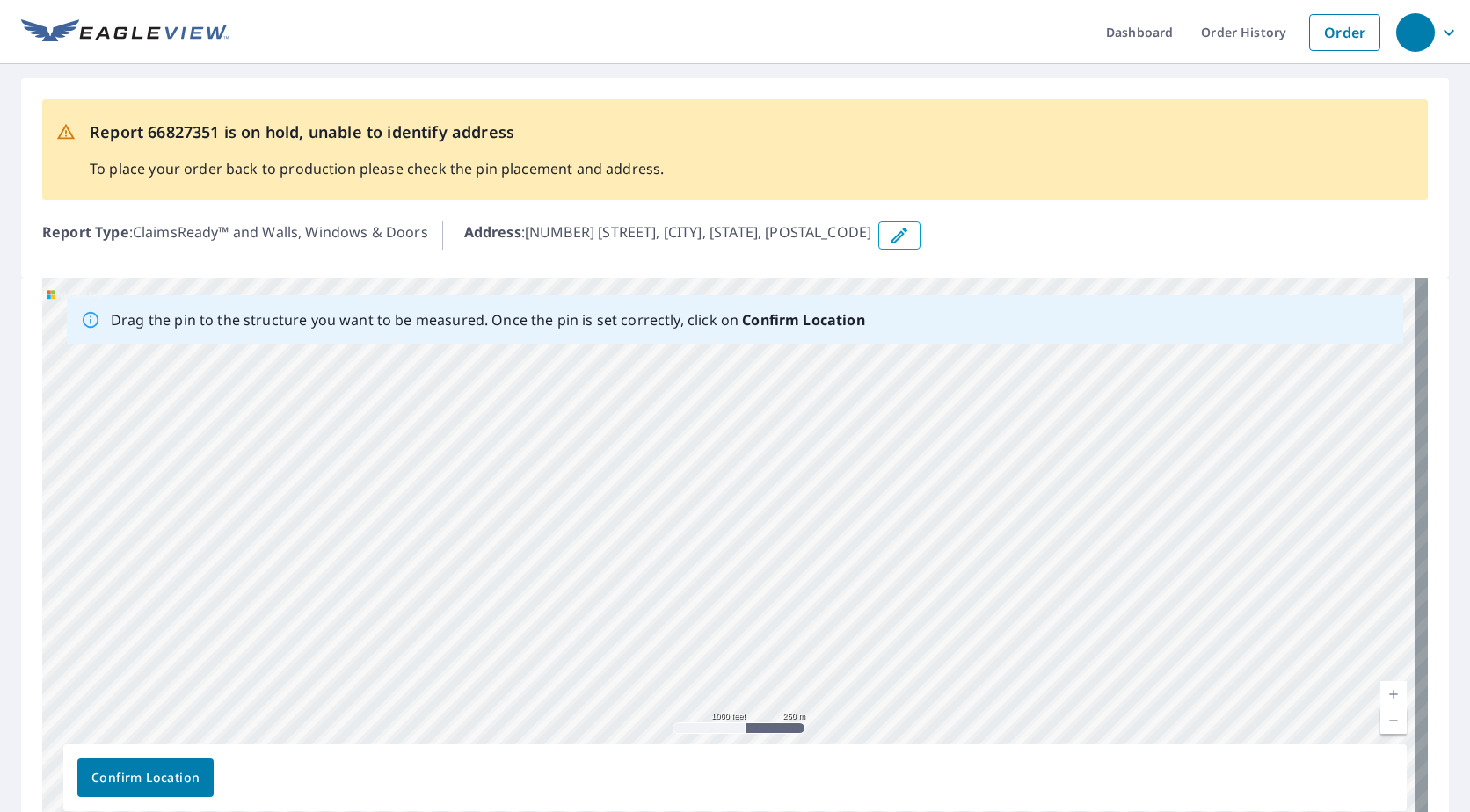 drag, startPoint x: 848, startPoint y: 602, endPoint x: 855, endPoint y: 547, distance: 55.44367 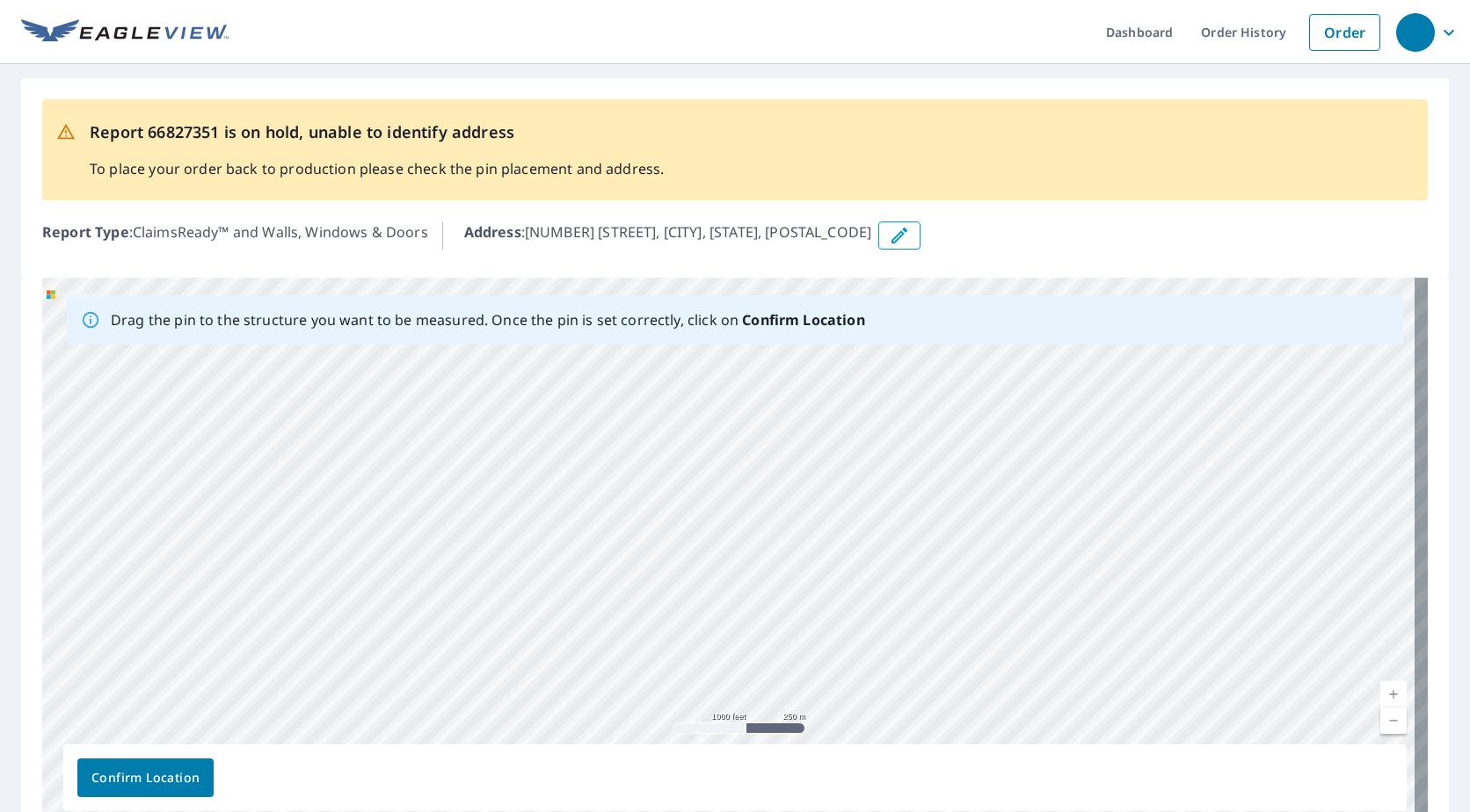 drag, startPoint x: 834, startPoint y: 579, endPoint x: 775, endPoint y: 642, distance: 86.31338 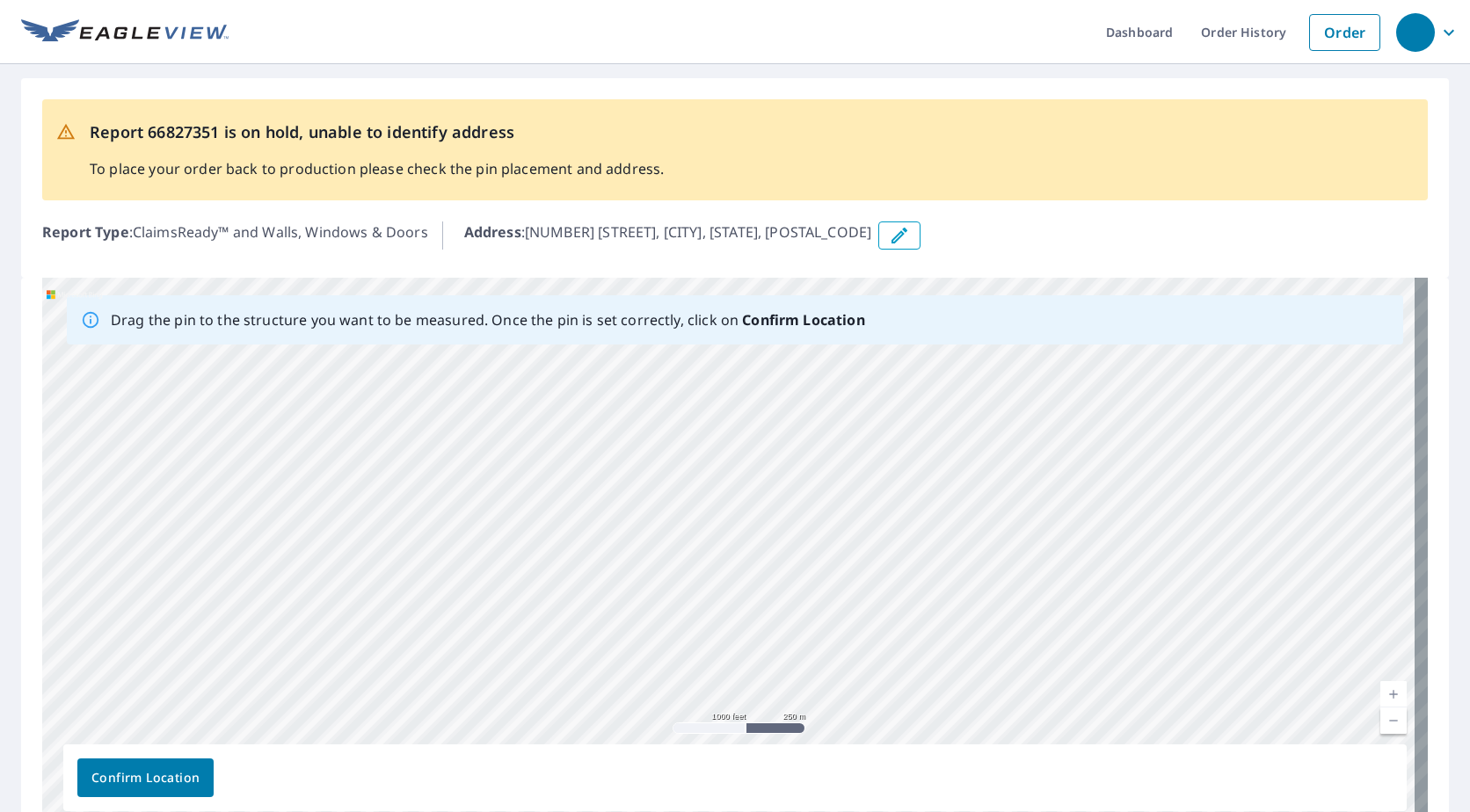 drag, startPoint x: 929, startPoint y: 592, endPoint x: 804, endPoint y: 635, distance: 132.1893 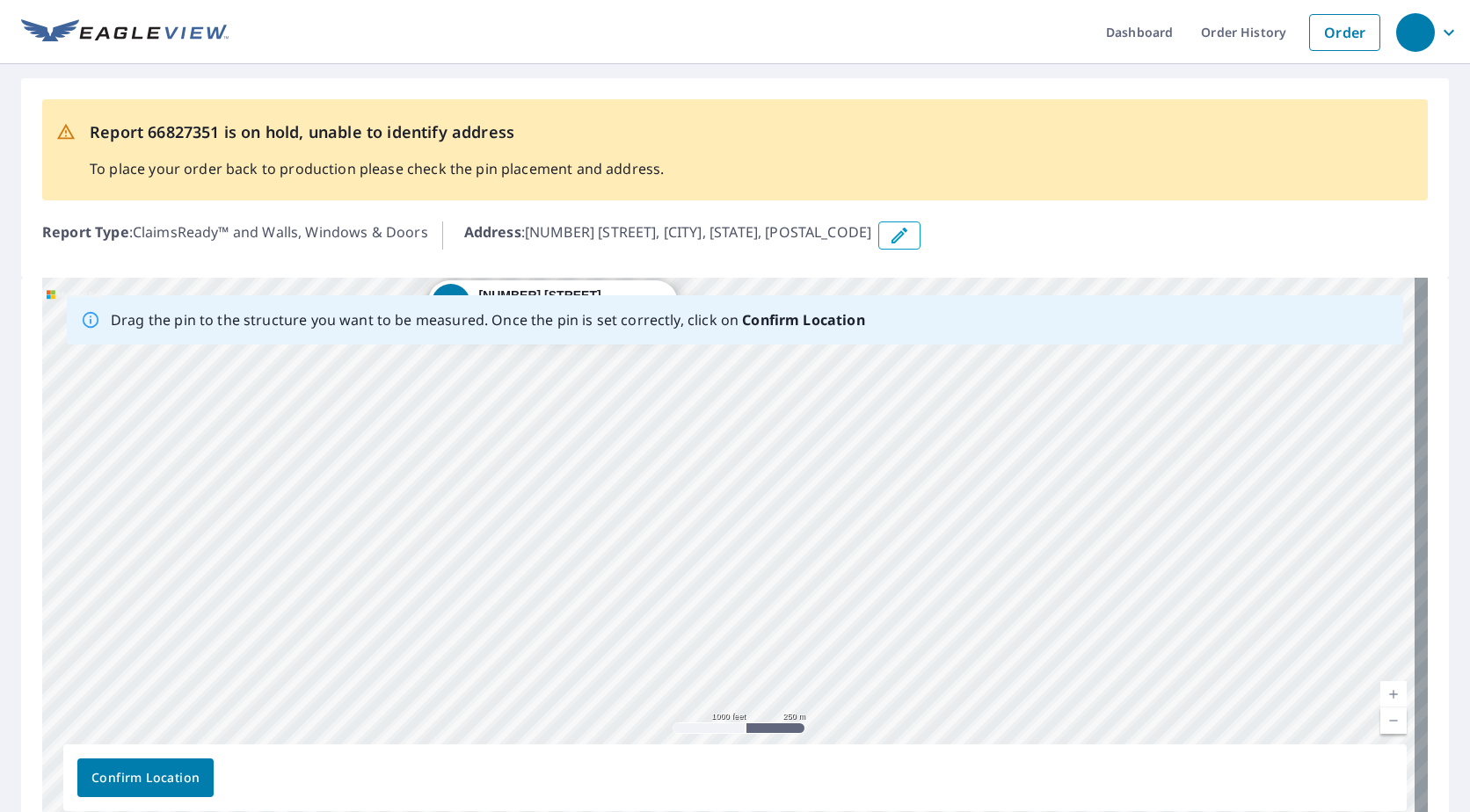 drag, startPoint x: 908, startPoint y: 601, endPoint x: 877, endPoint y: 684, distance: 88.600226 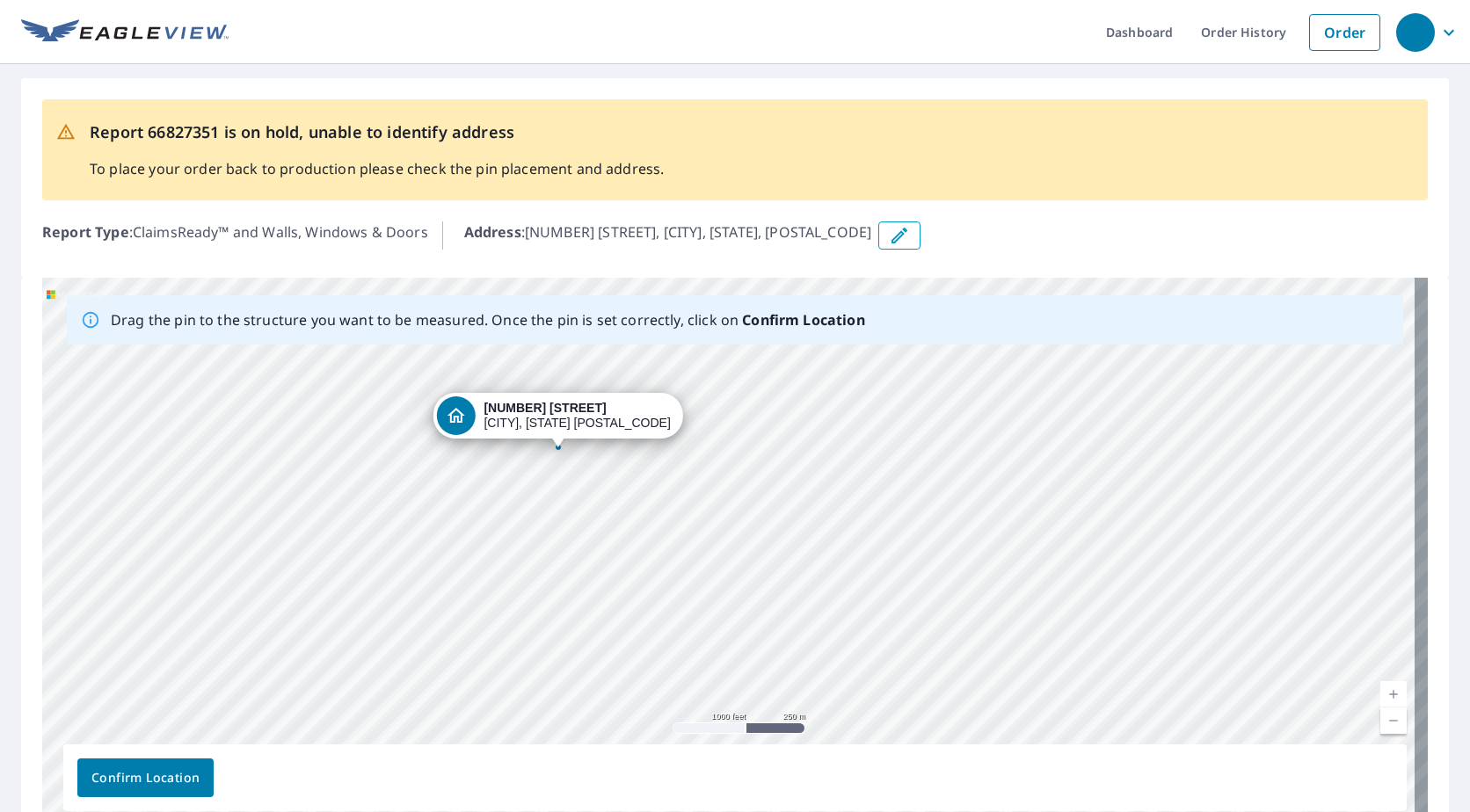 drag, startPoint x: 928, startPoint y: 570, endPoint x: 934, endPoint y: 683, distance: 113.15918 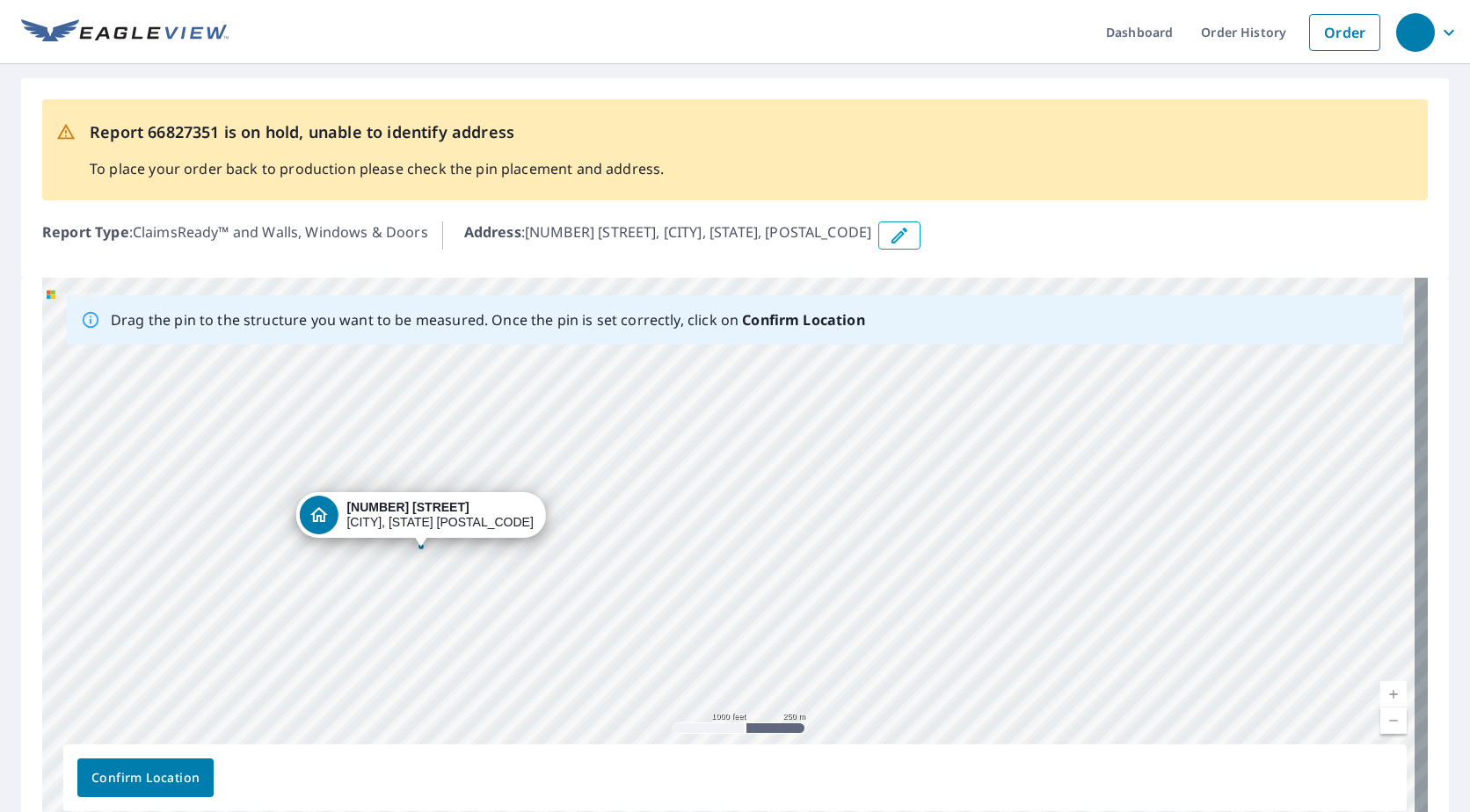 drag, startPoint x: 964, startPoint y: 584, endPoint x: 827, endPoint y: 683, distance: 169.02663 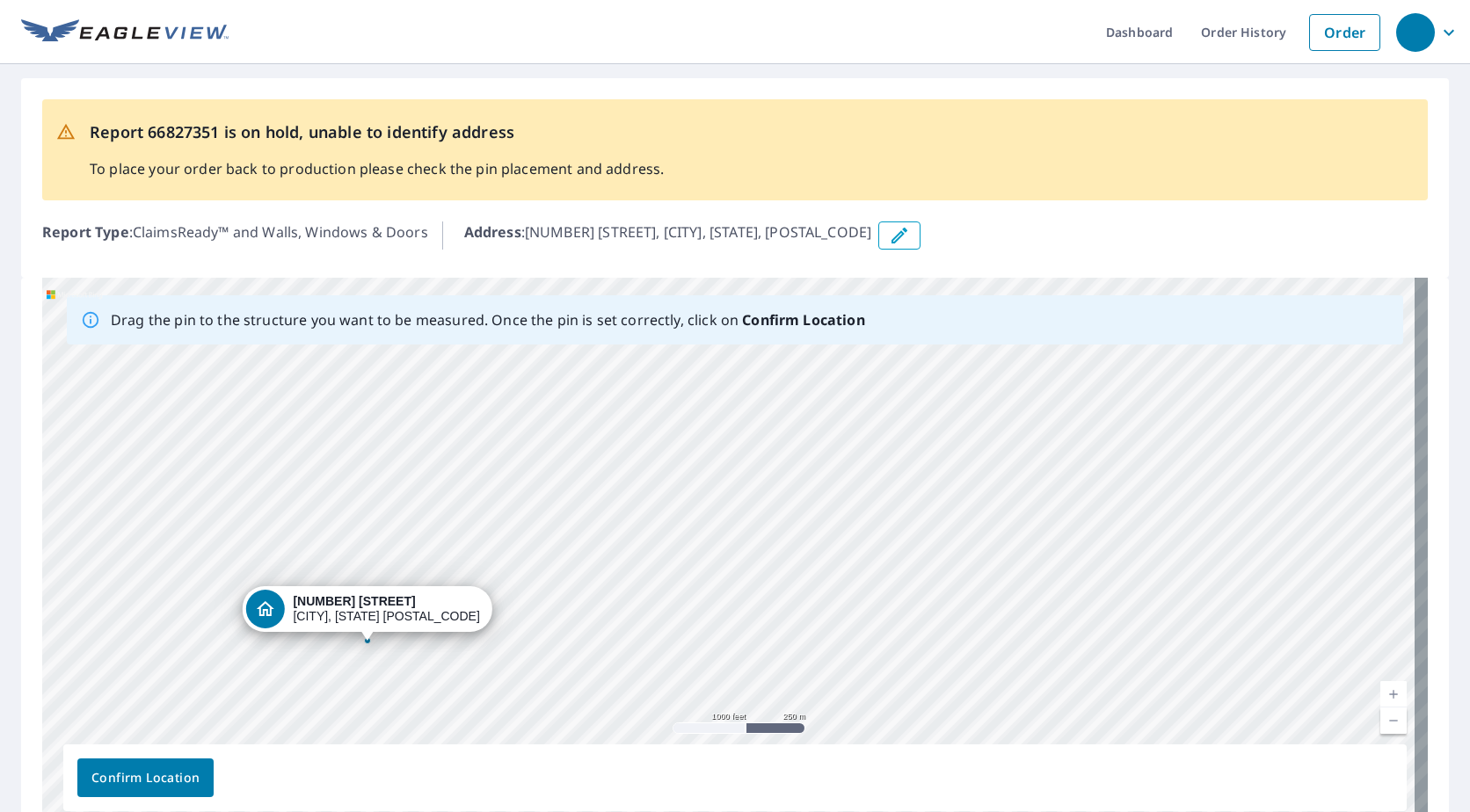 drag, startPoint x: 833, startPoint y: 557, endPoint x: 780, endPoint y: 651, distance: 107.912 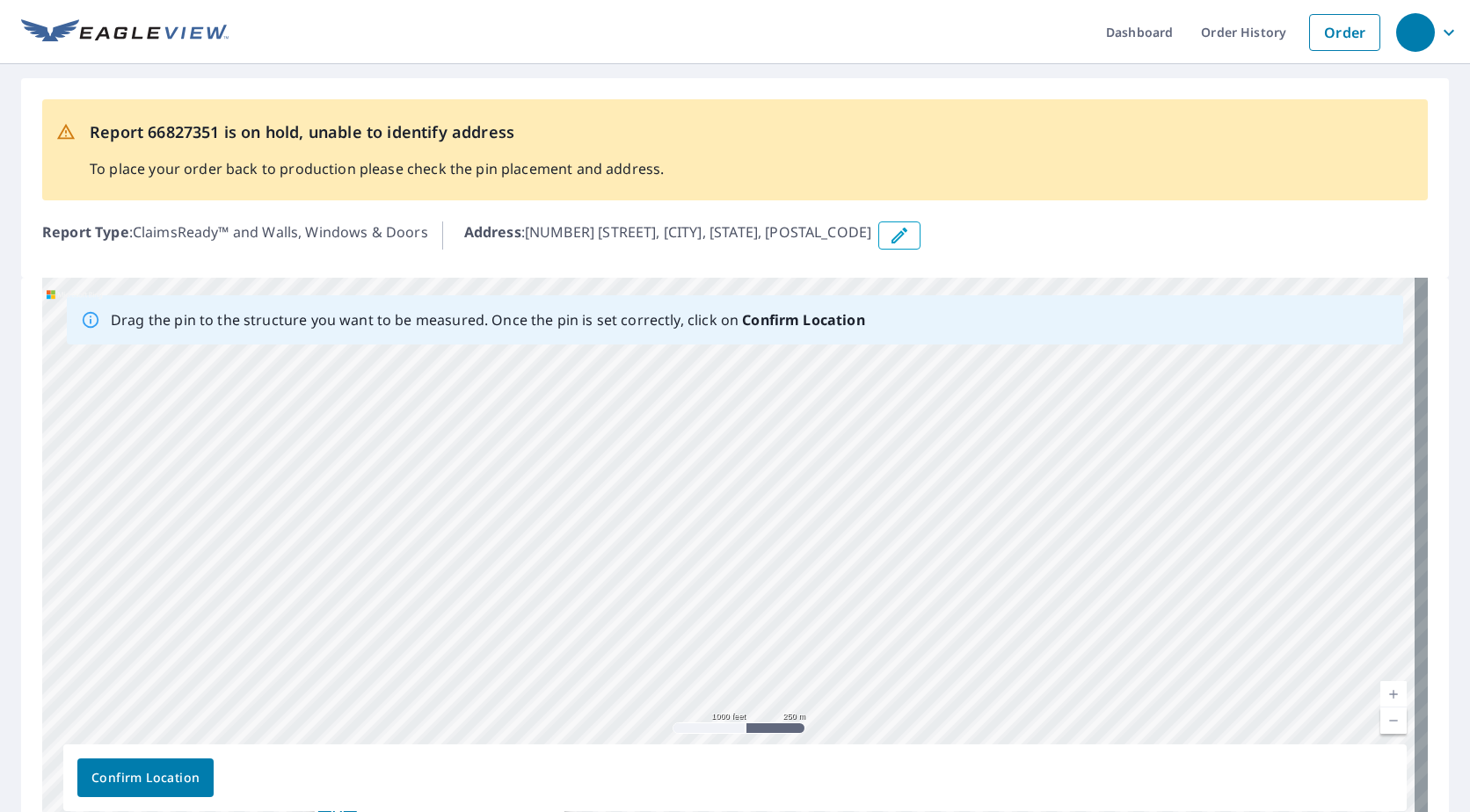 drag, startPoint x: 848, startPoint y: 518, endPoint x: 924, endPoint y: 712, distance: 208.35547 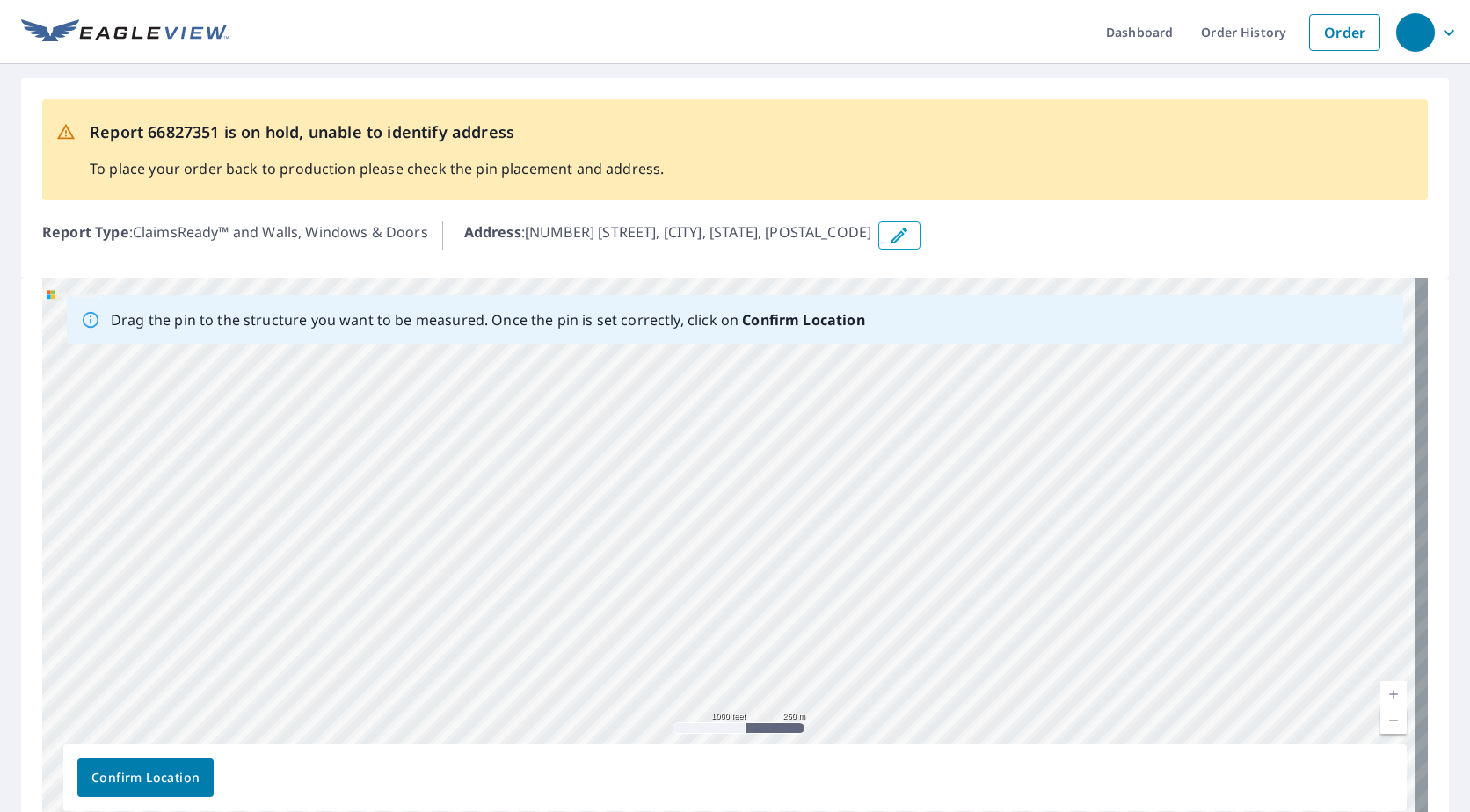 drag, startPoint x: 876, startPoint y: 558, endPoint x: 916, endPoint y: 708, distance: 155.24175 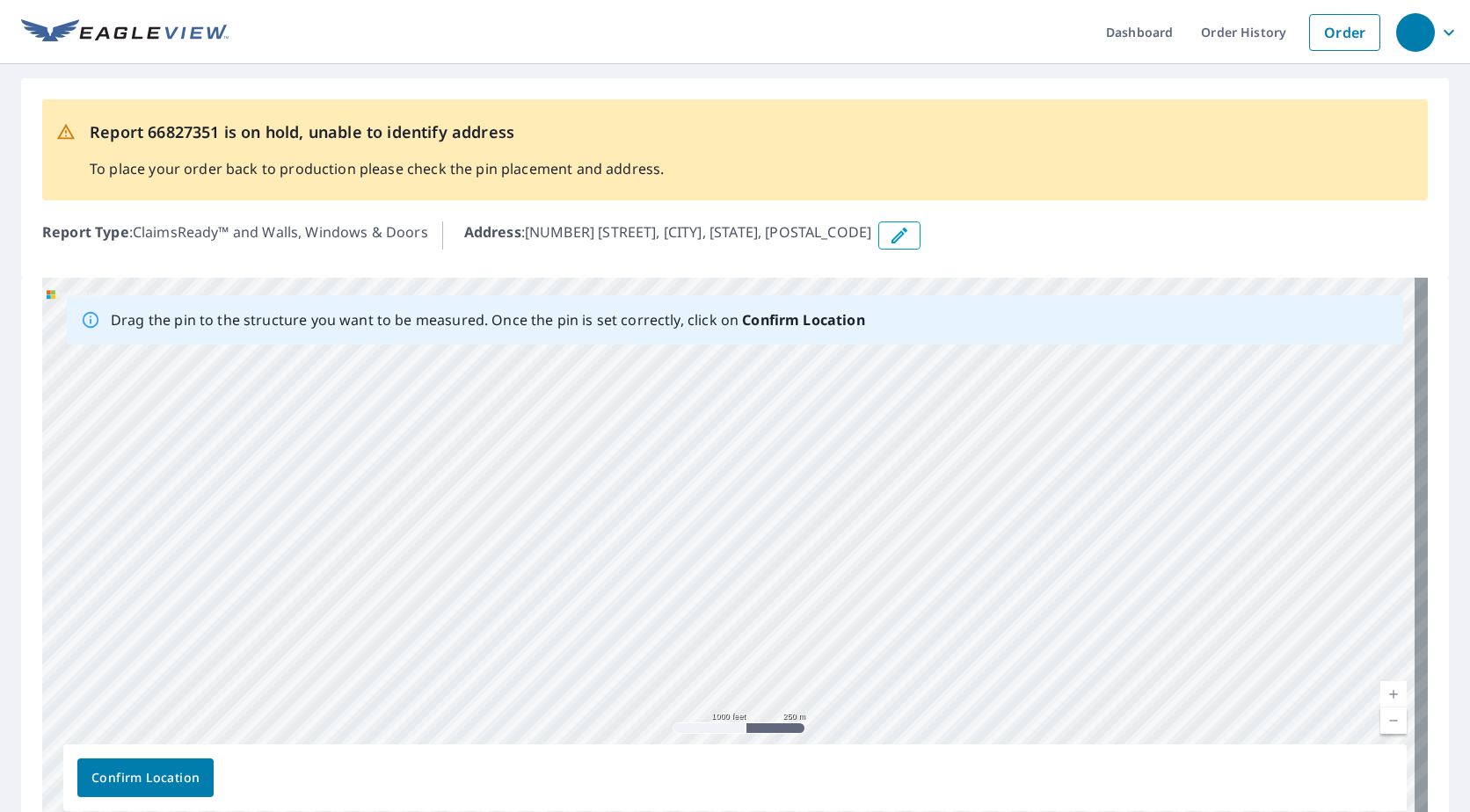 drag, startPoint x: 624, startPoint y: 626, endPoint x: 608, endPoint y: 499, distance: 128.00391 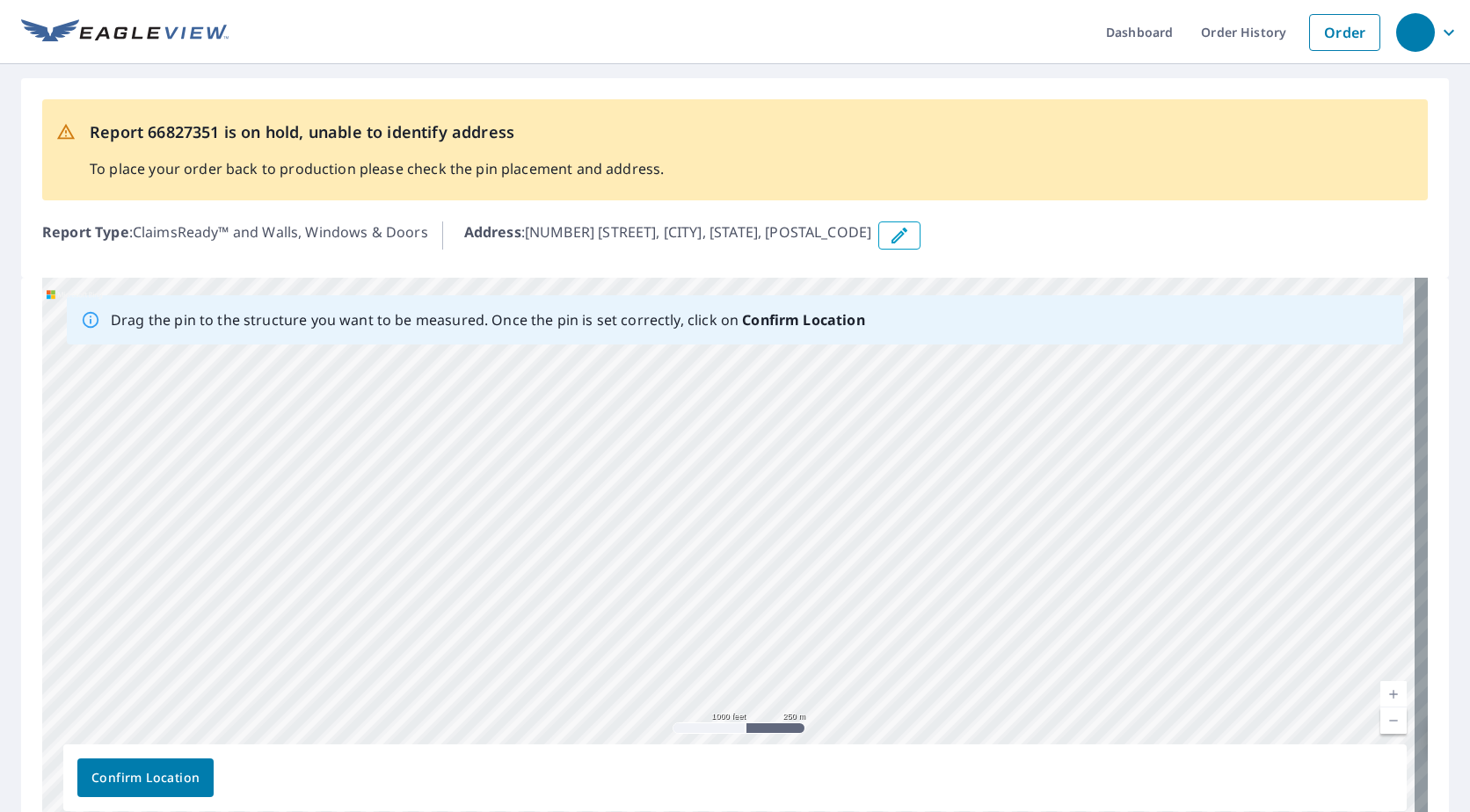 drag, startPoint x: 669, startPoint y: 624, endPoint x: 640, endPoint y: 526, distance: 102.20078 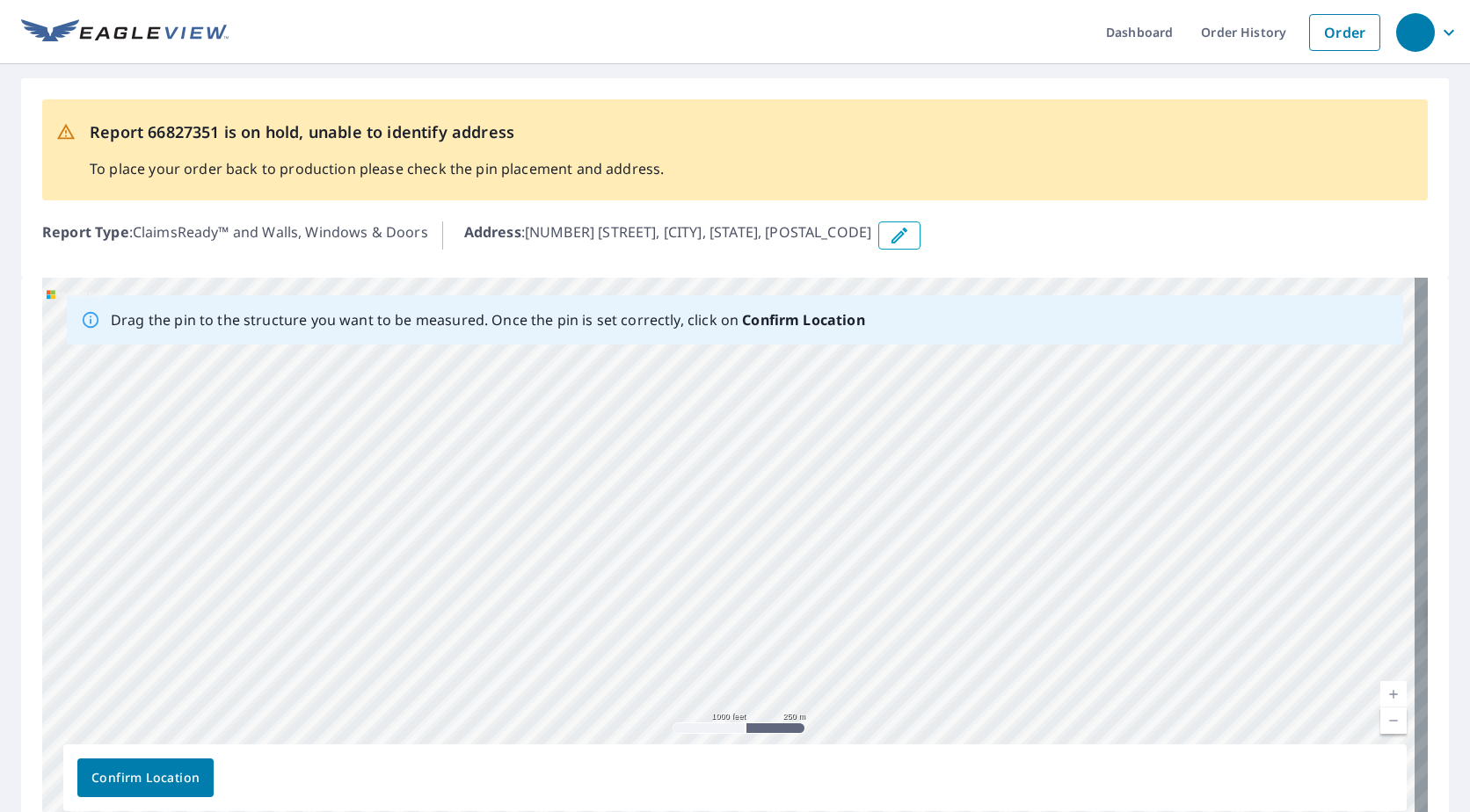 drag, startPoint x: 675, startPoint y: 621, endPoint x: 671, endPoint y: 504, distance: 117.06836 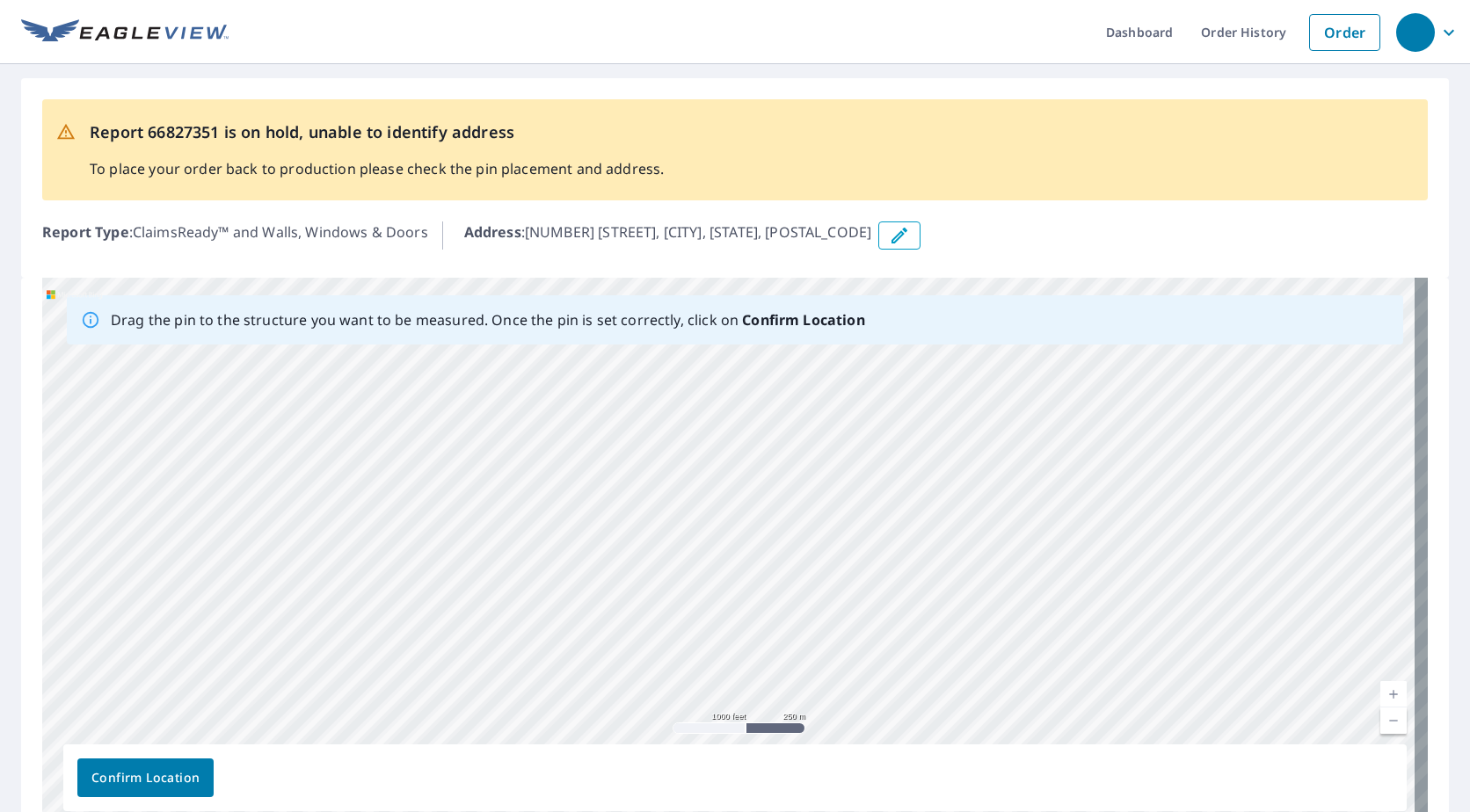drag, startPoint x: 687, startPoint y: 604, endPoint x: 753, endPoint y: 455, distance: 162.96319 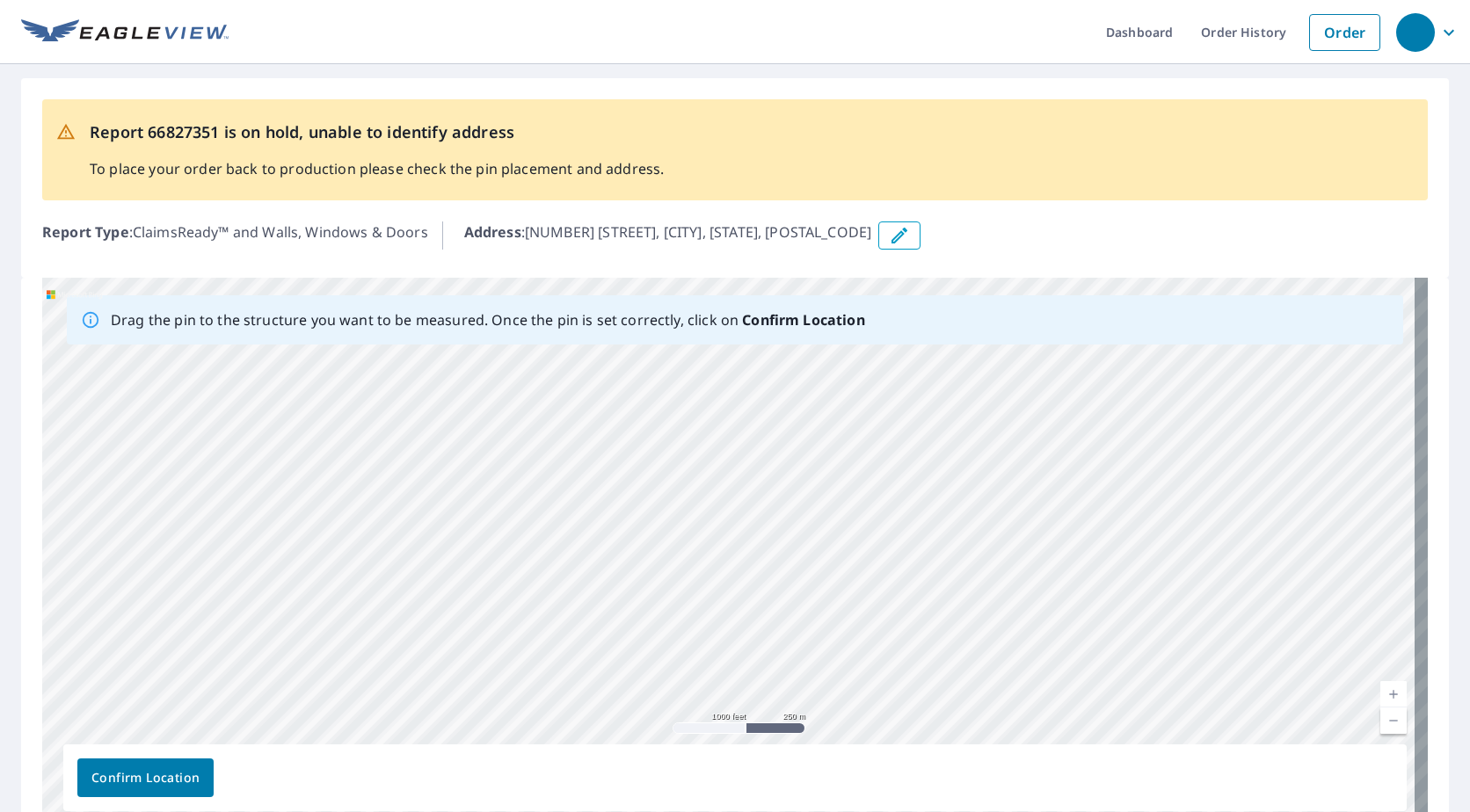 drag, startPoint x: 850, startPoint y: 640, endPoint x: 819, endPoint y: 546, distance: 98.979796 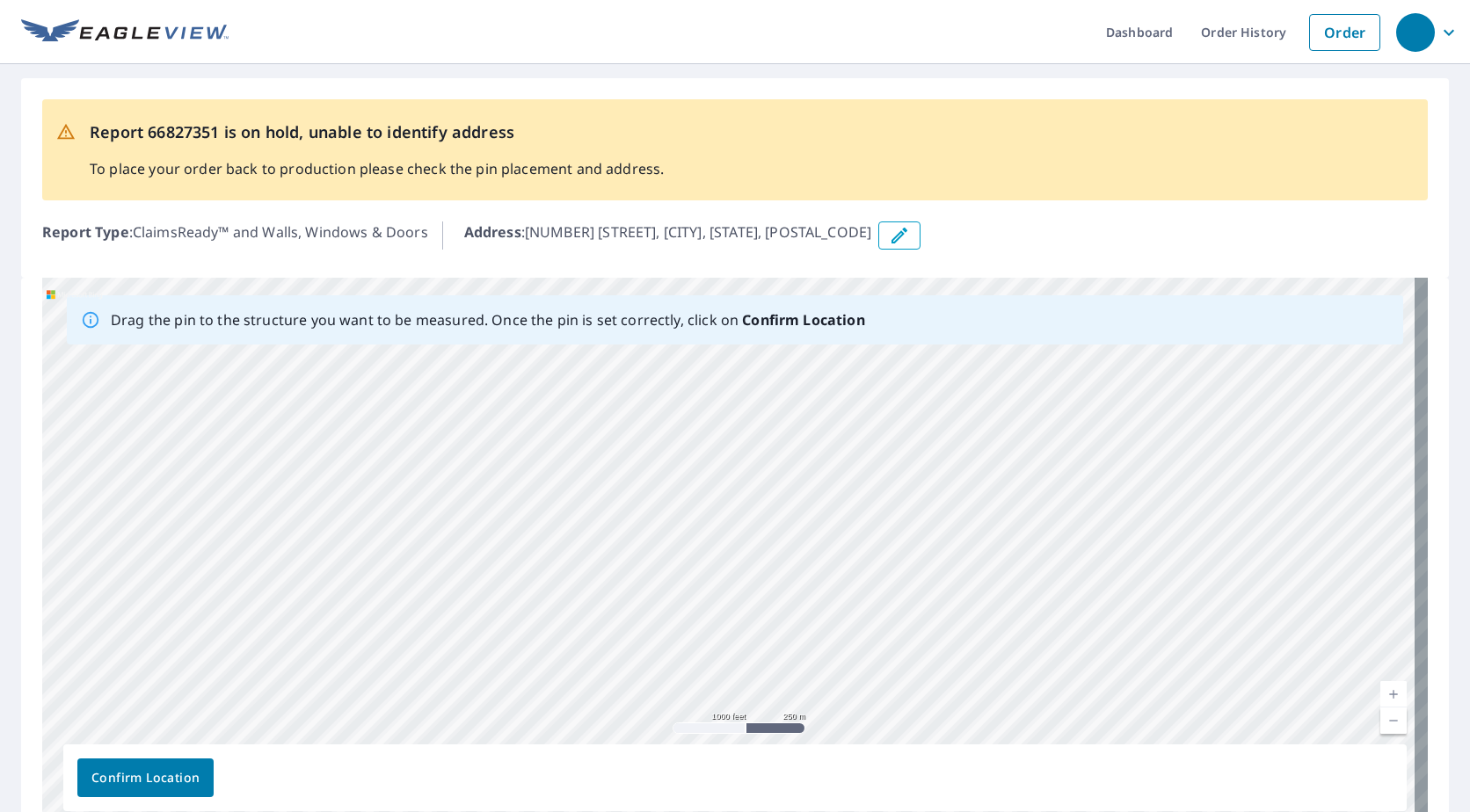 drag, startPoint x: 819, startPoint y: 624, endPoint x: 832, endPoint y: 575, distance: 50.695167 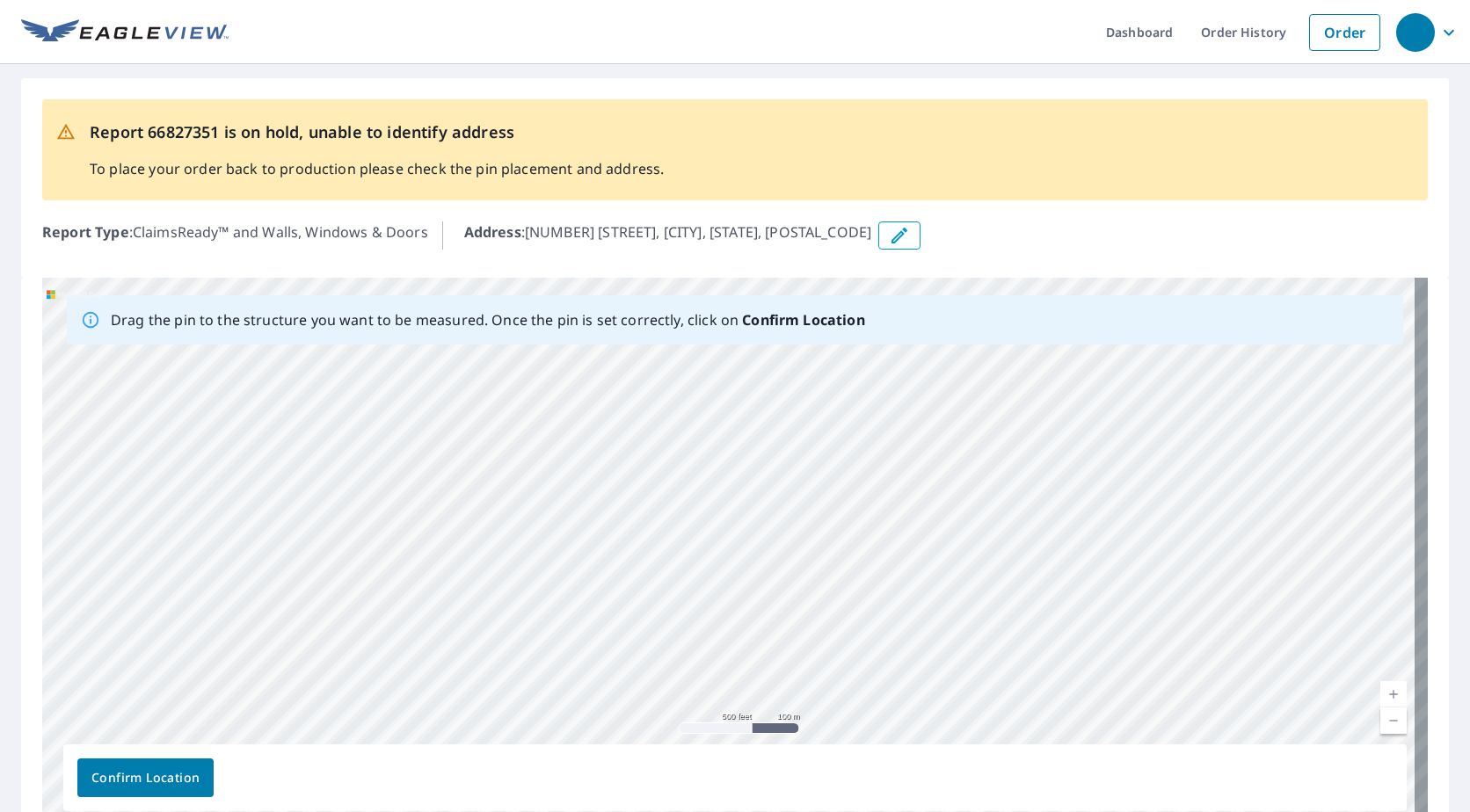 drag, startPoint x: 630, startPoint y: 599, endPoint x: 528, endPoint y: 538, distance: 118.84864 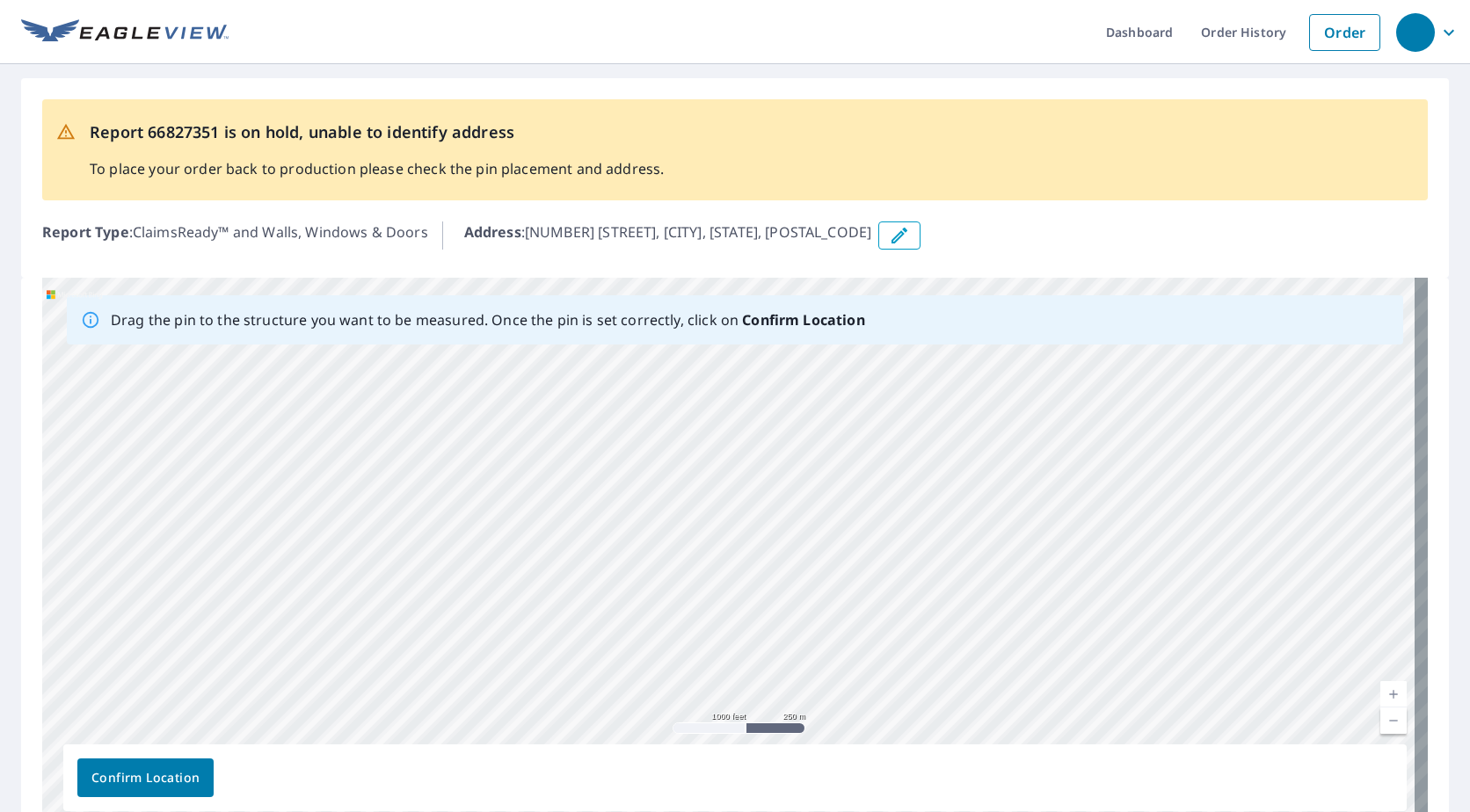 drag, startPoint x: 1027, startPoint y: 602, endPoint x: 922, endPoint y: 627, distance: 107.93517 